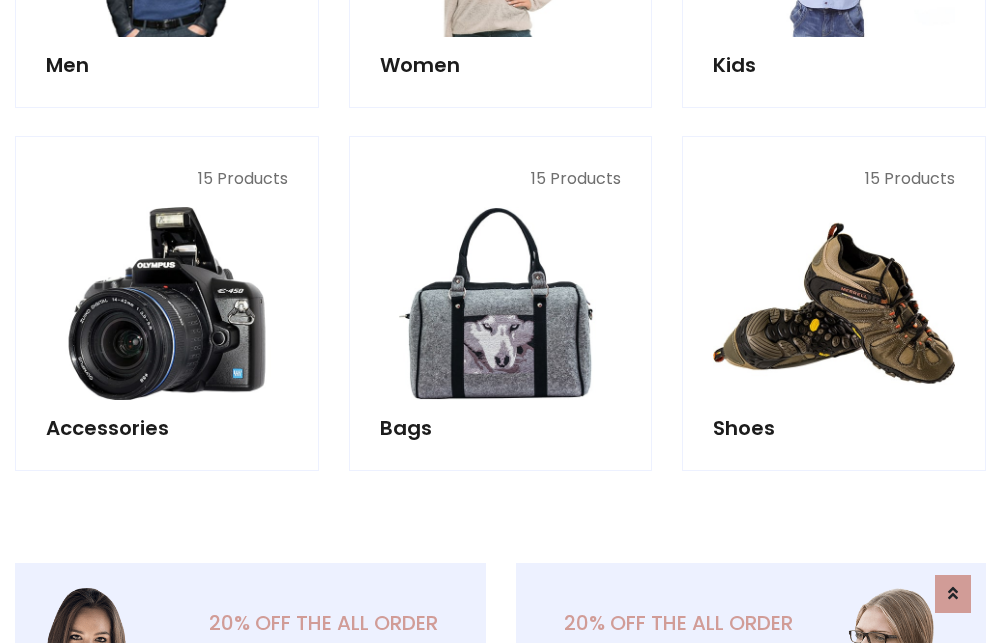 scroll, scrollTop: 853, scrollLeft: 0, axis: vertical 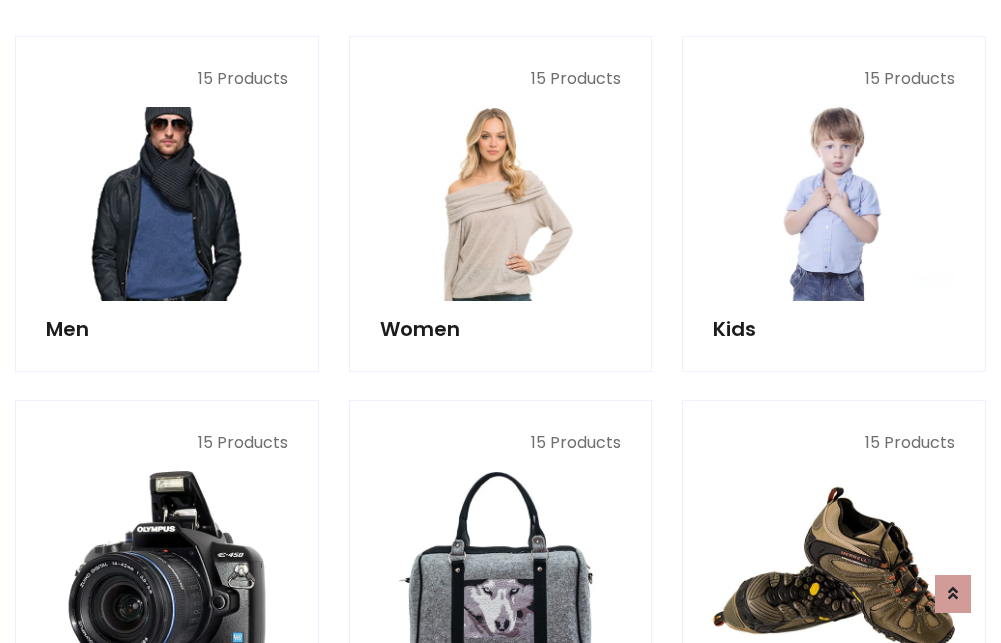 click at bounding box center (167, 204) 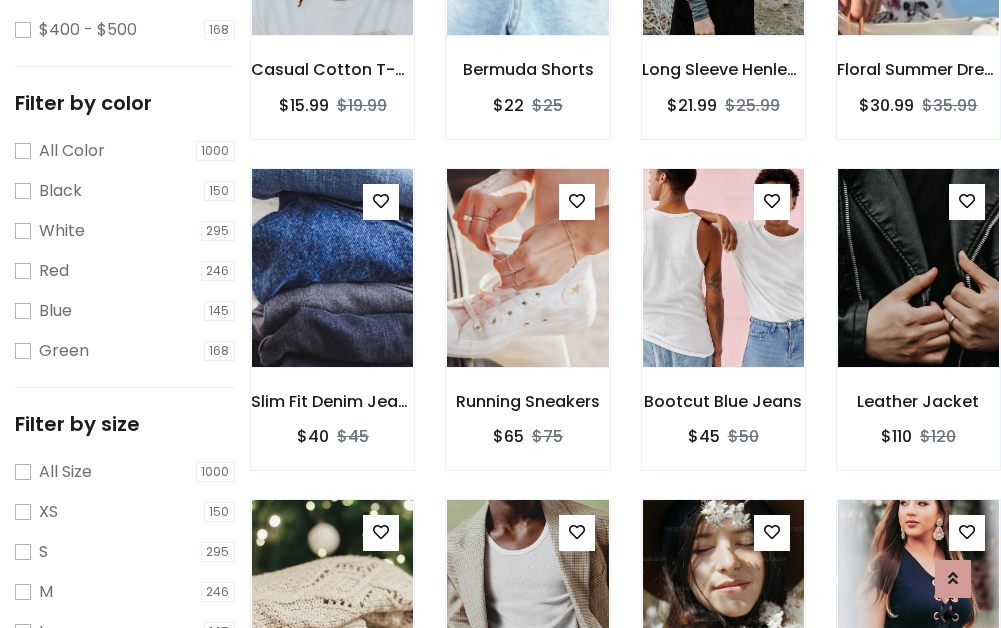 scroll, scrollTop: 707, scrollLeft: 0, axis: vertical 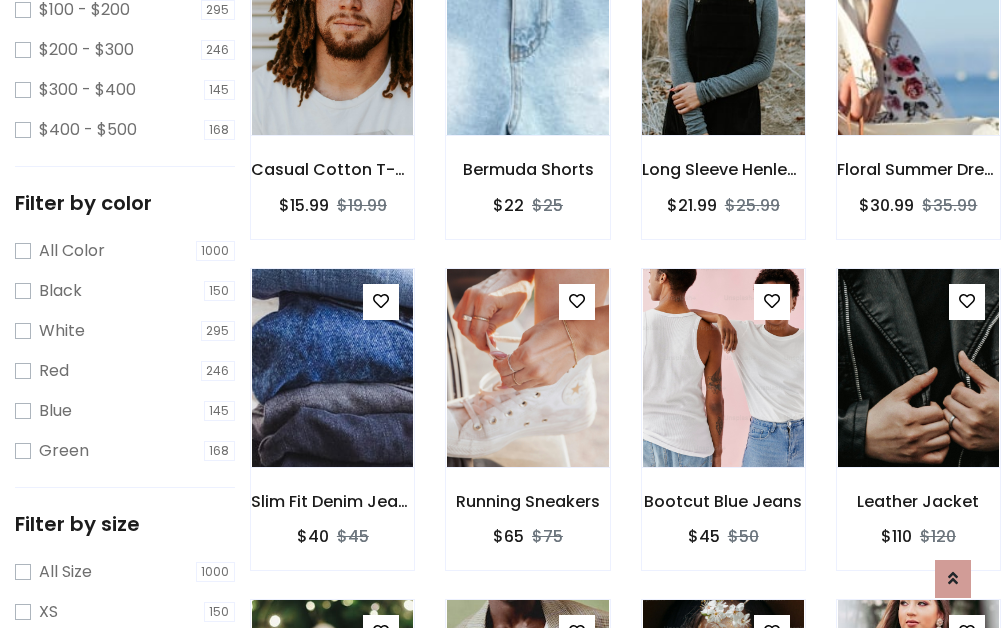 click at bounding box center [723, 36] 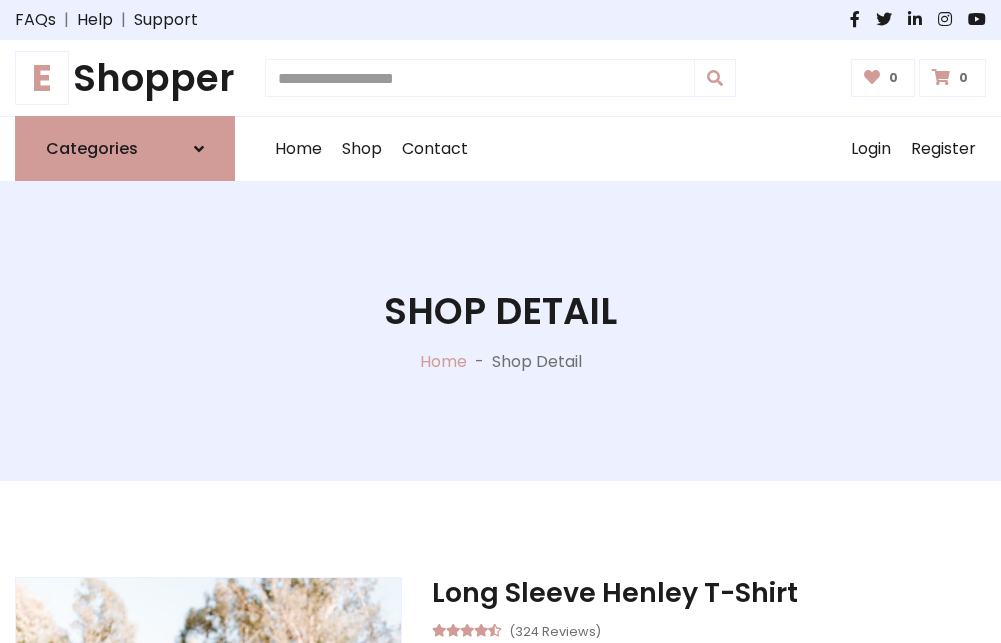 scroll, scrollTop: 0, scrollLeft: 0, axis: both 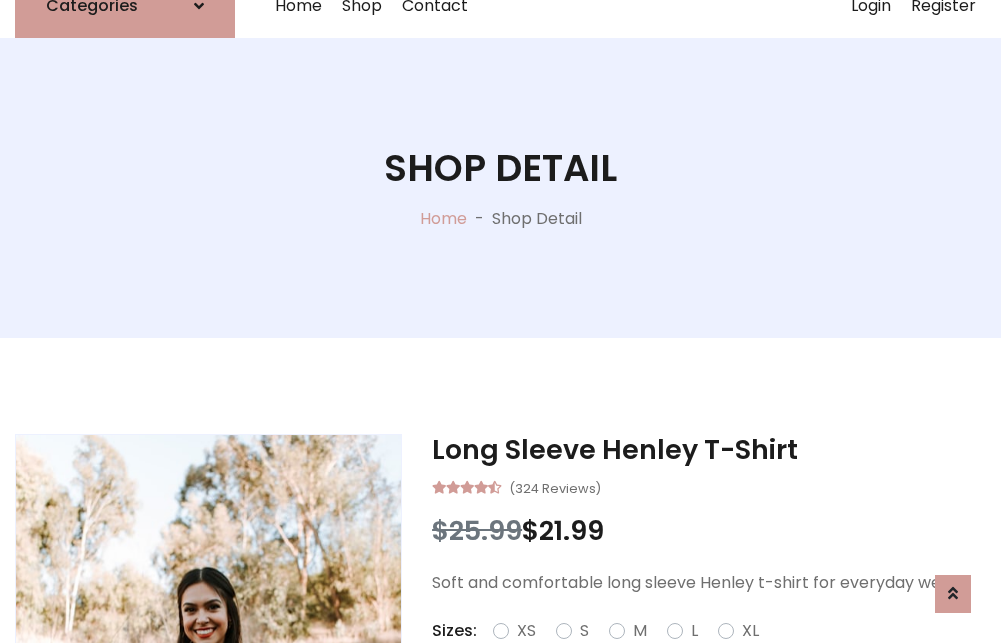 click on "Red" at bounding box center (722, 655) 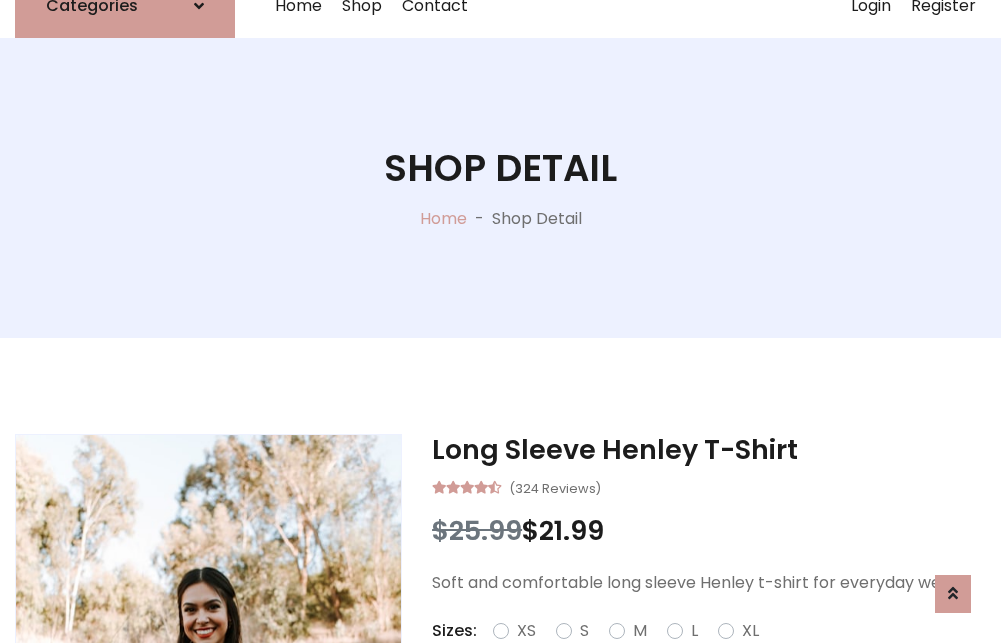 scroll, scrollTop: 167, scrollLeft: 0, axis: vertical 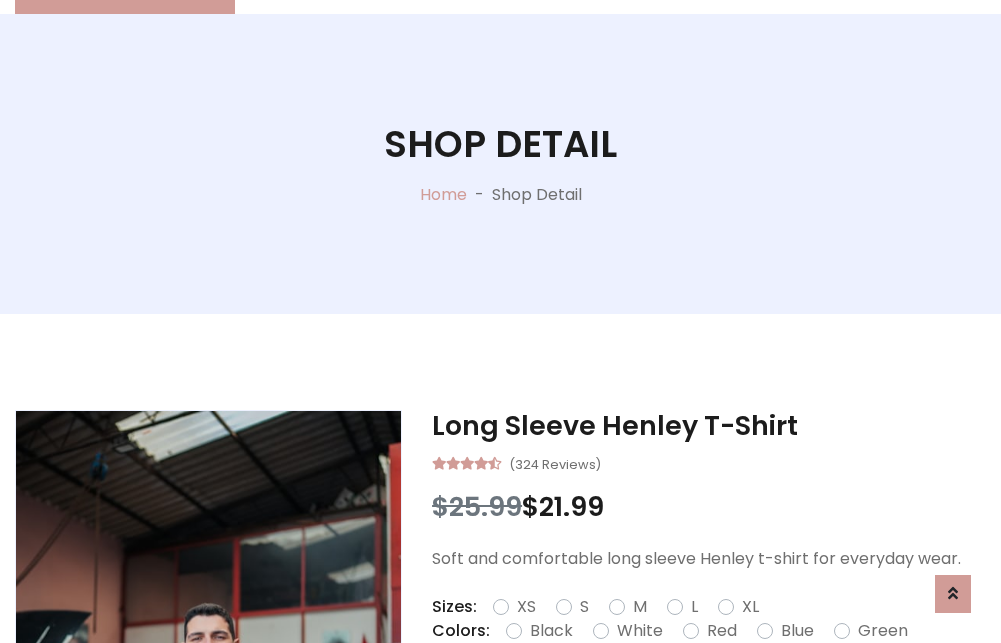 click on "Add To Cart" at bounding box center [653, 694] 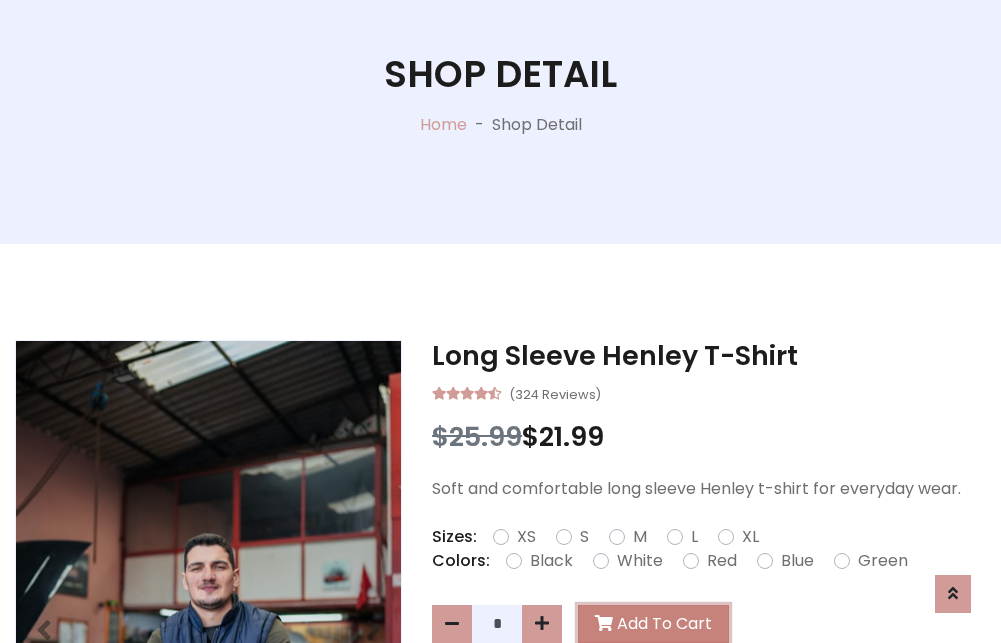 scroll, scrollTop: 0, scrollLeft: 0, axis: both 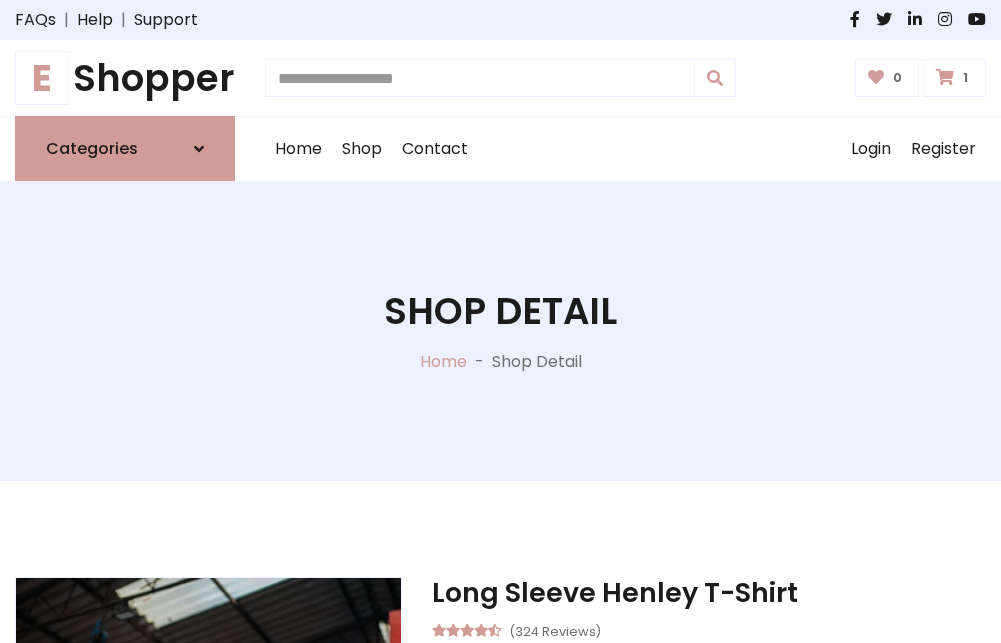 click at bounding box center (945, 77) 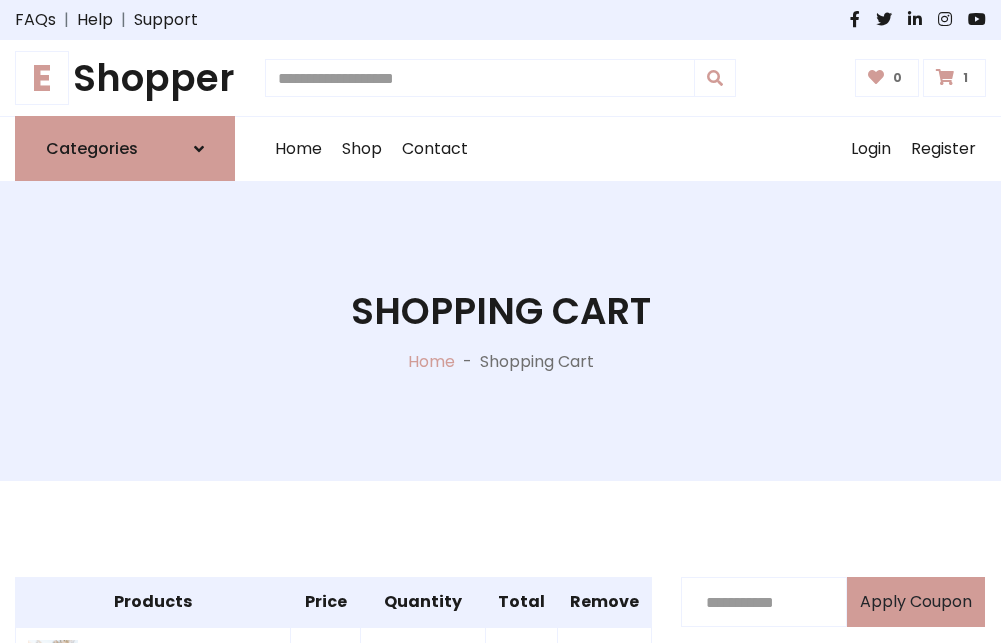 scroll, scrollTop: 474, scrollLeft: 0, axis: vertical 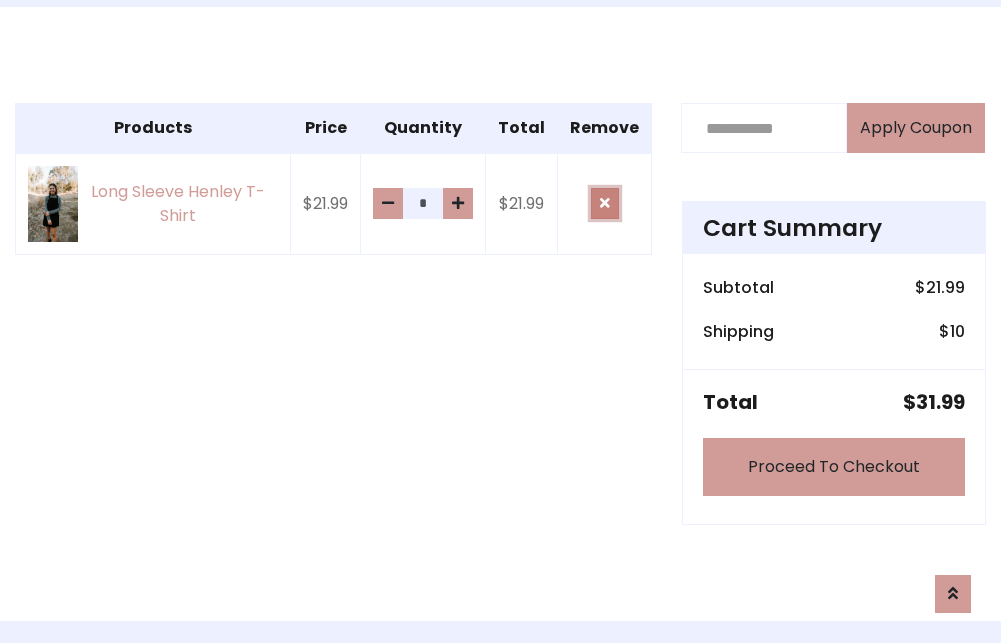 click at bounding box center (605, 203) 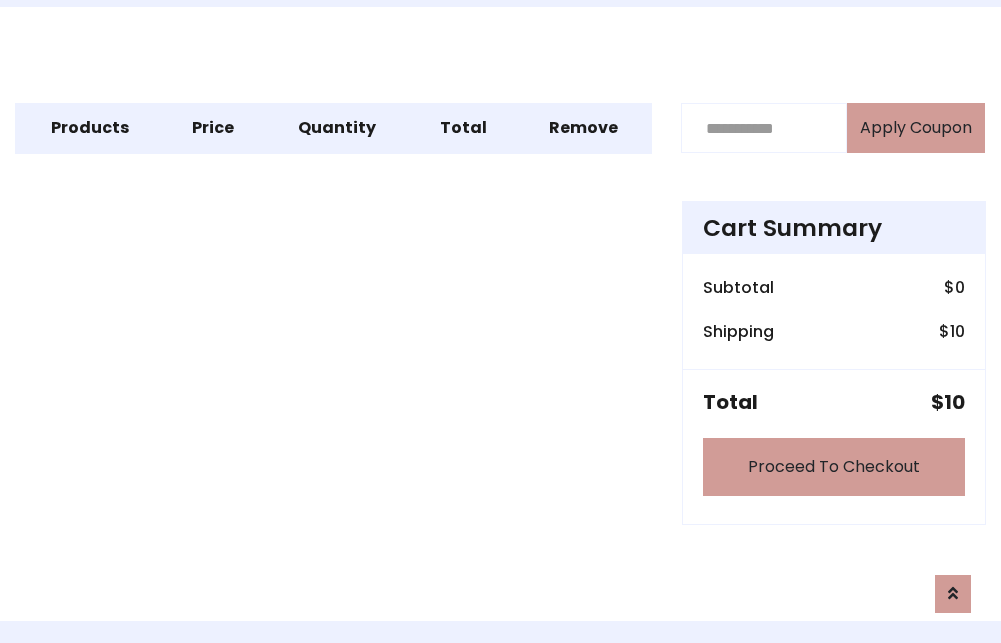 scroll, scrollTop: 247, scrollLeft: 0, axis: vertical 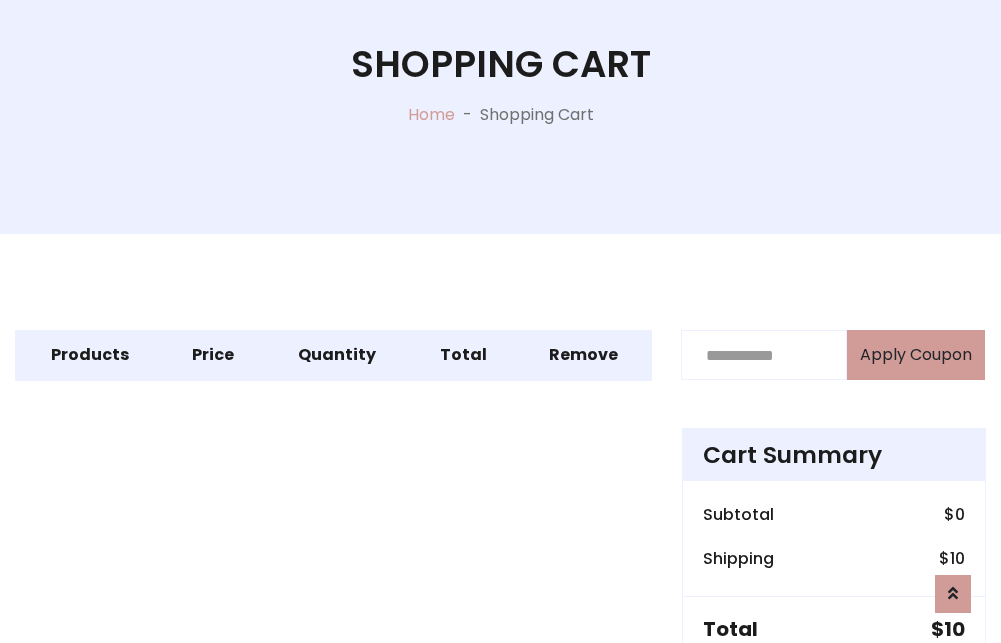 click on "Proceed To Checkout" at bounding box center (834, 694) 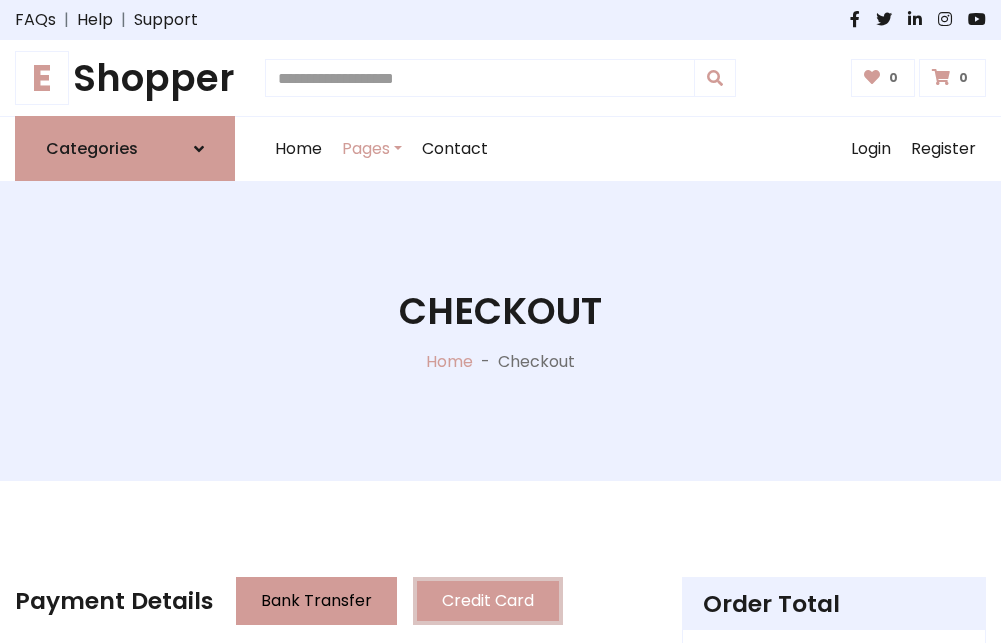 scroll, scrollTop: 137, scrollLeft: 0, axis: vertical 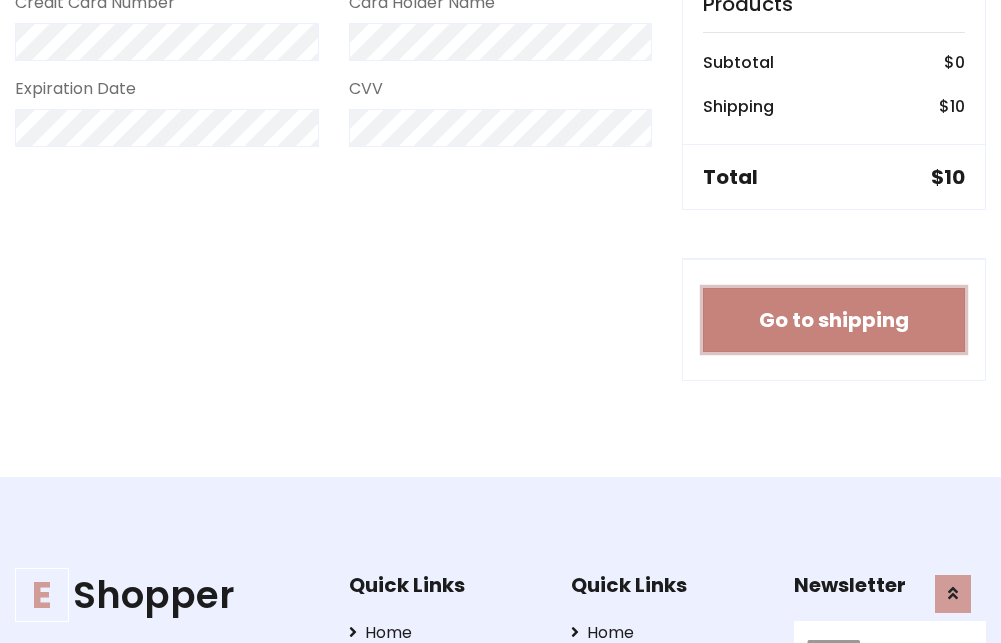 click on "Go to shipping" at bounding box center [834, 320] 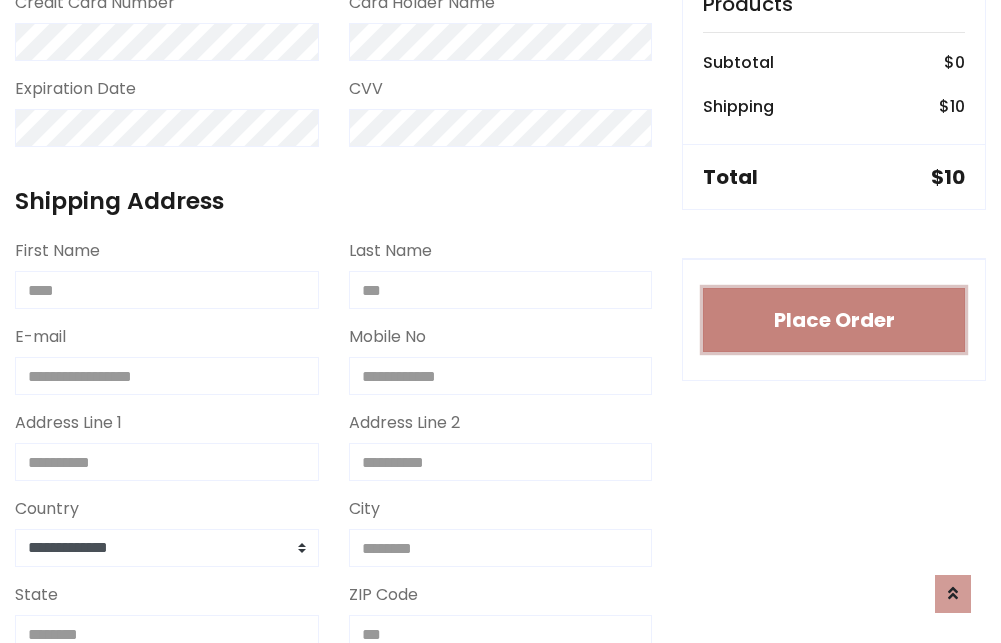 type 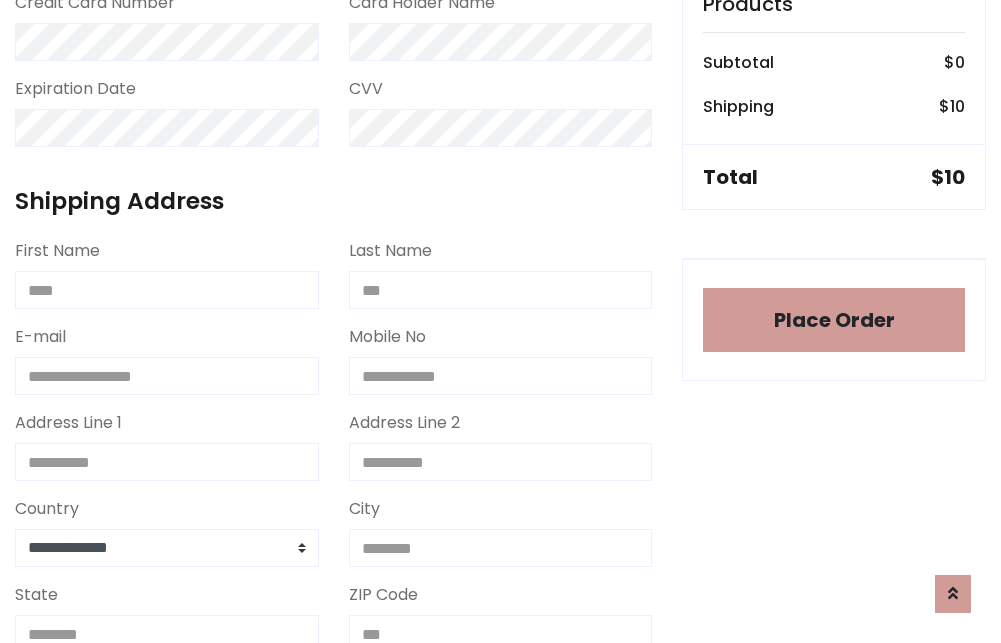 scroll, scrollTop: 1196, scrollLeft: 0, axis: vertical 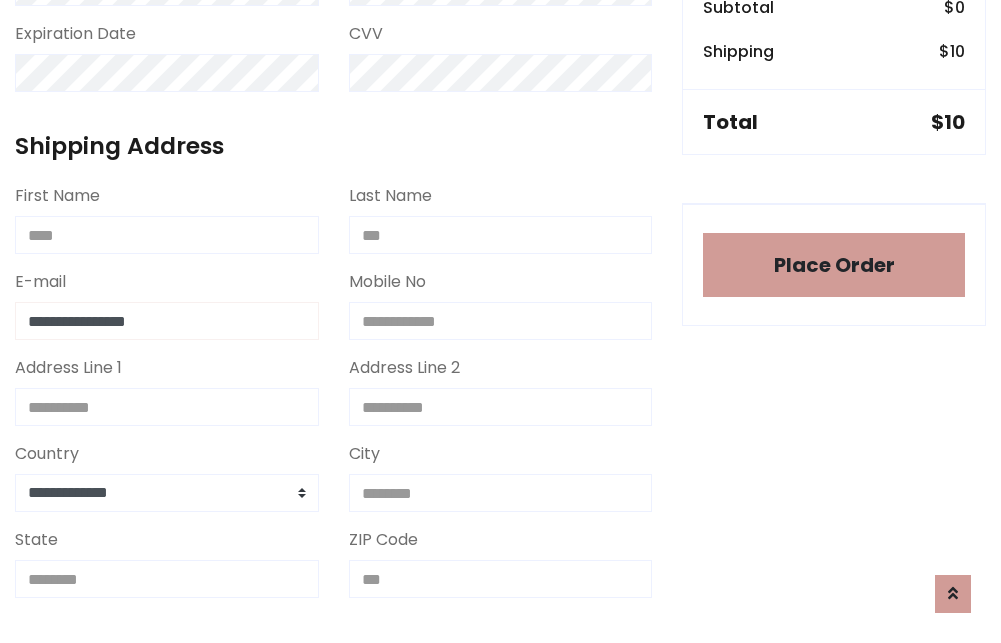 type on "**********" 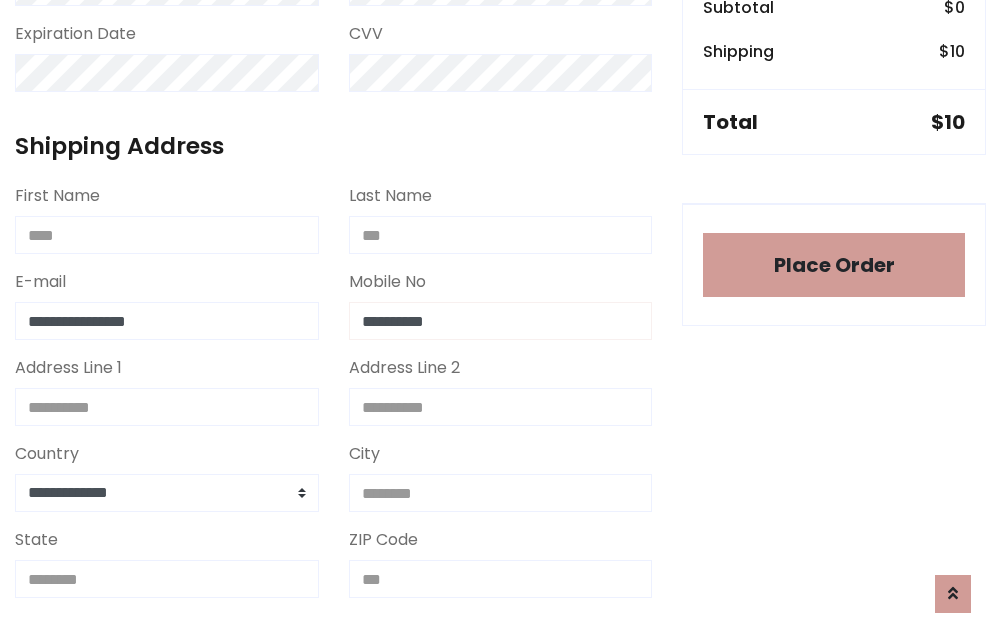 type on "**********" 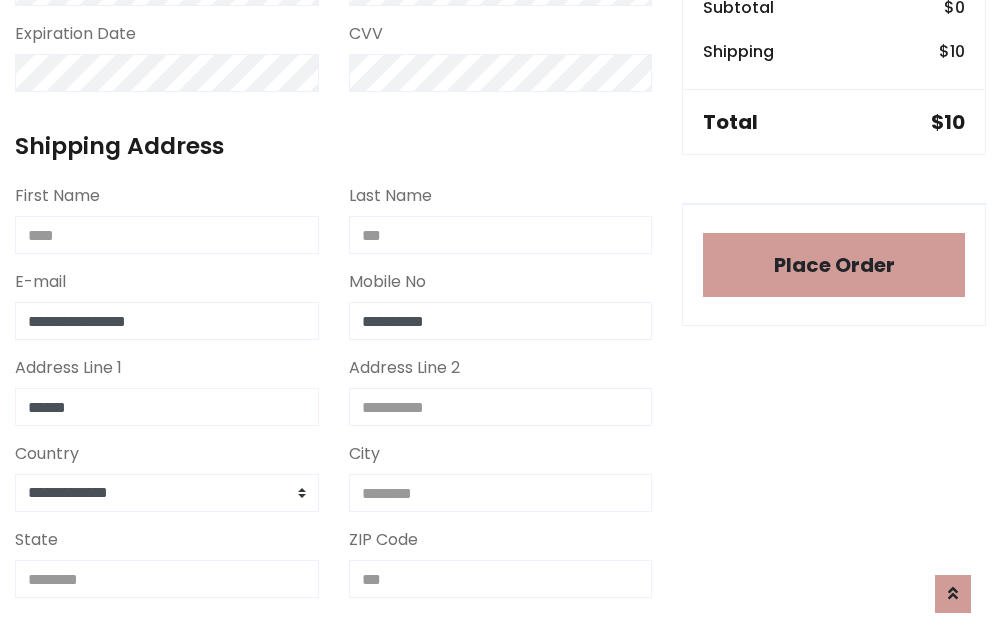type on "******" 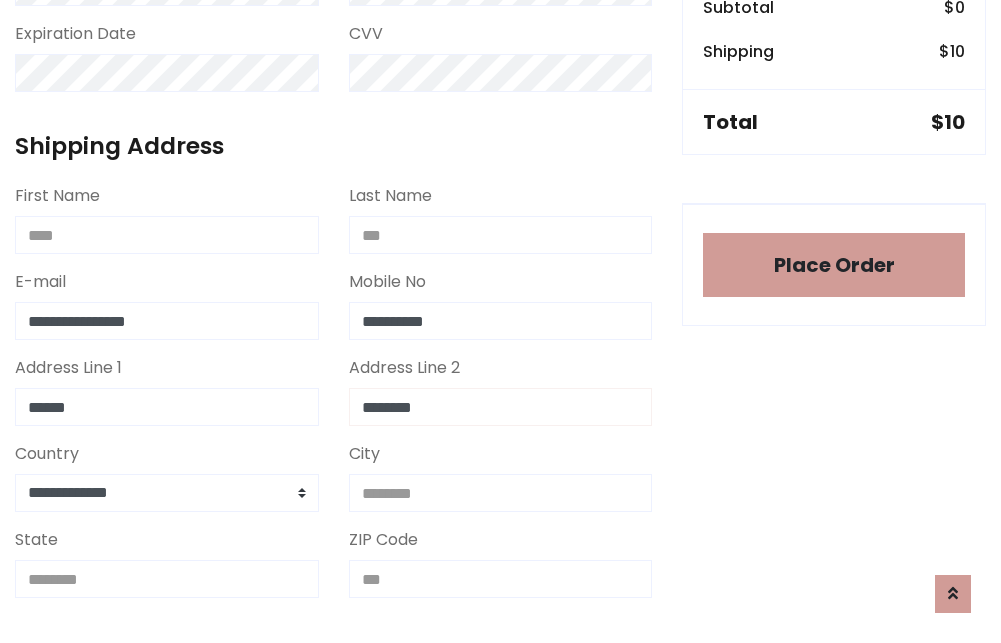 type on "********" 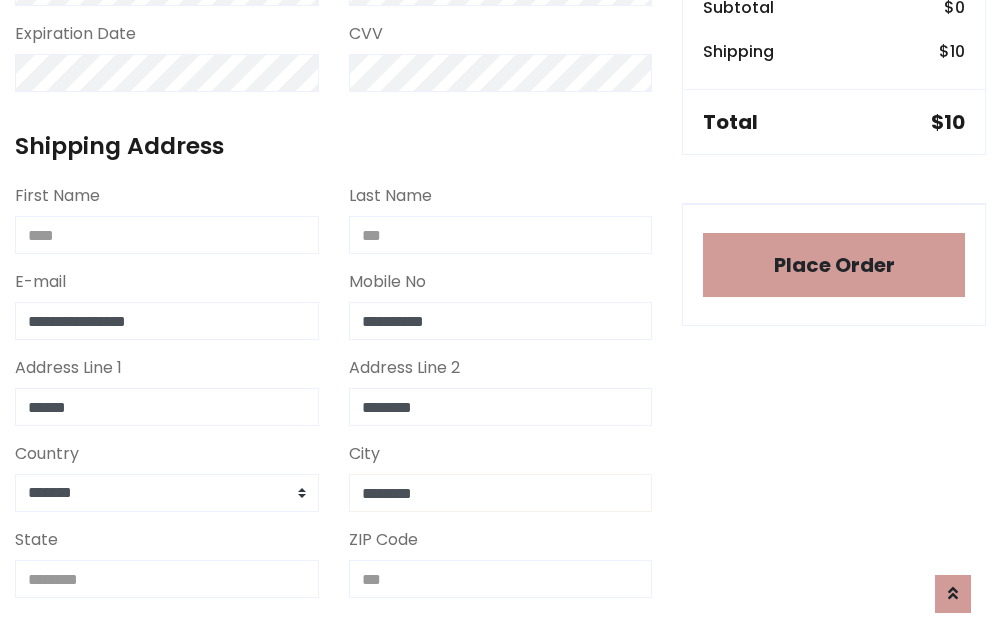 type on "********" 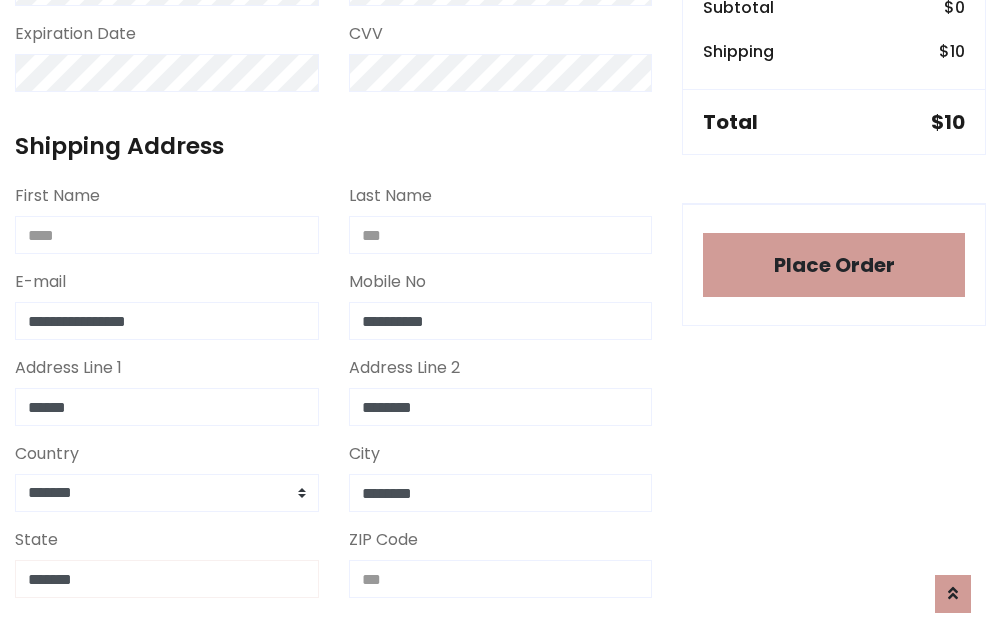 type on "*******" 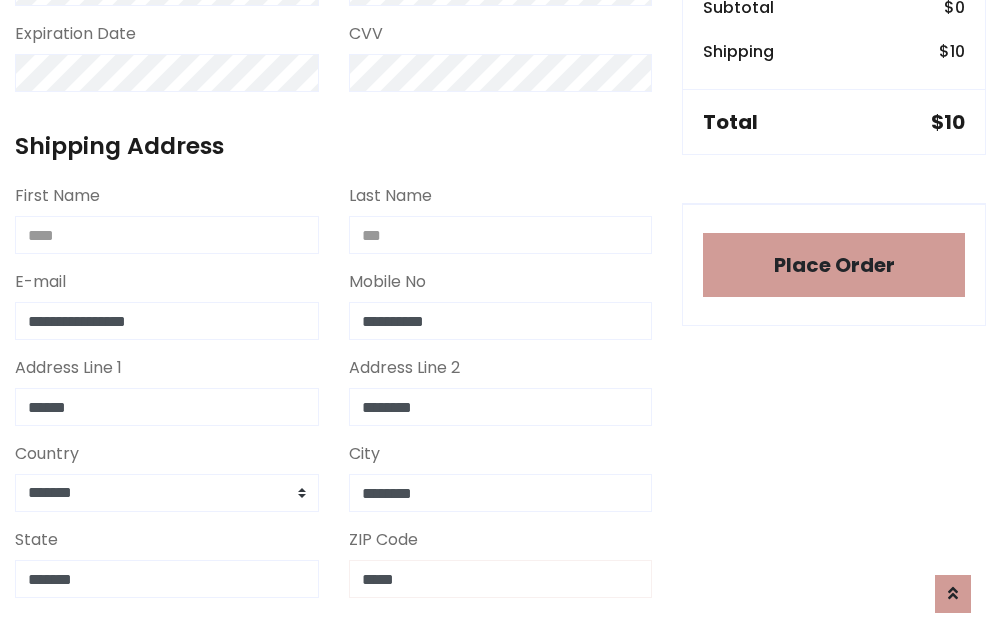 scroll, scrollTop: 403, scrollLeft: 0, axis: vertical 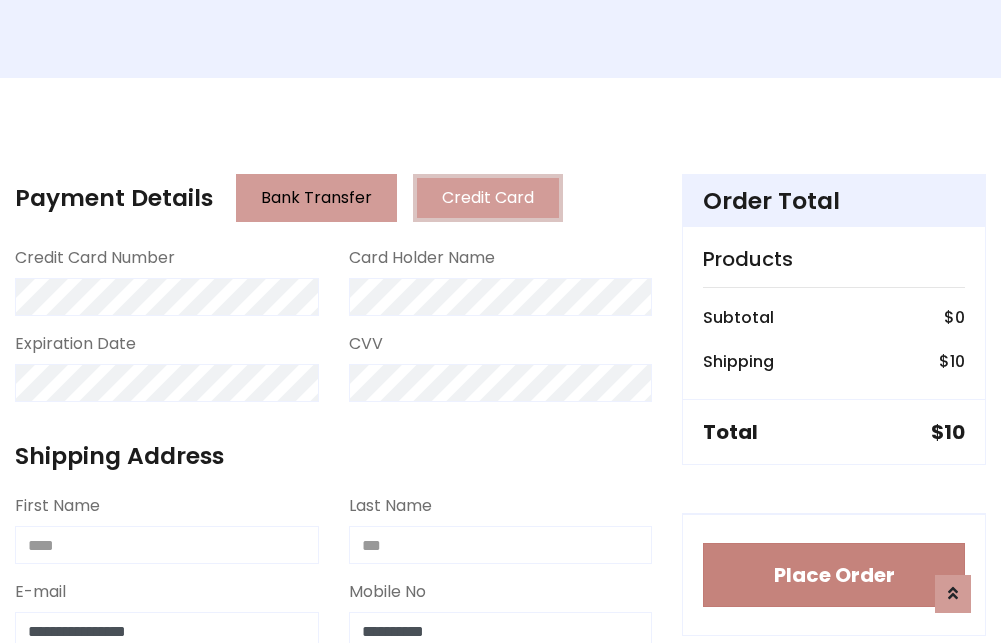 type on "*****" 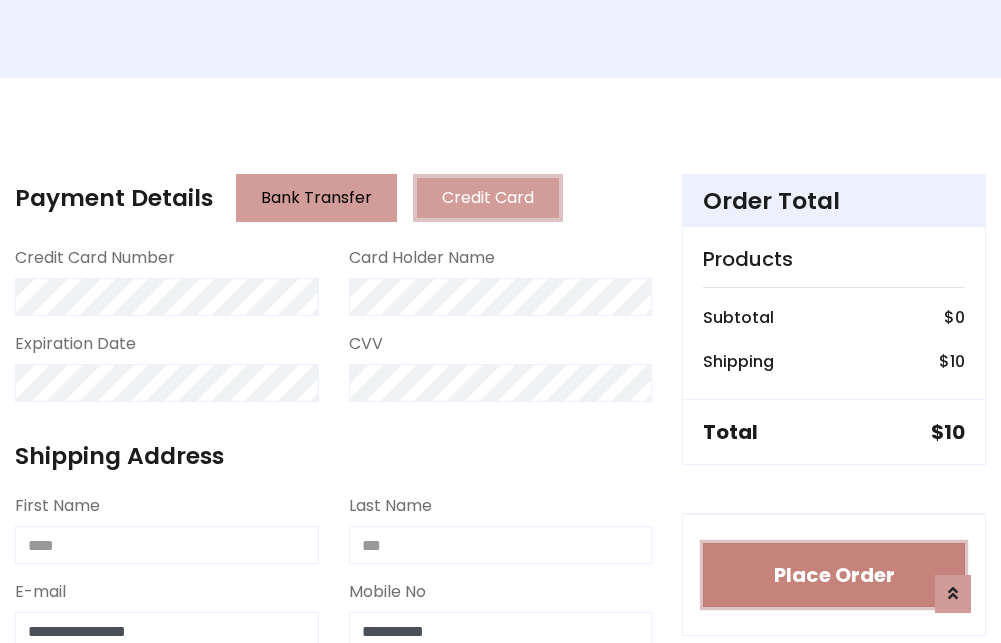 click on "Place Order" at bounding box center (834, 575) 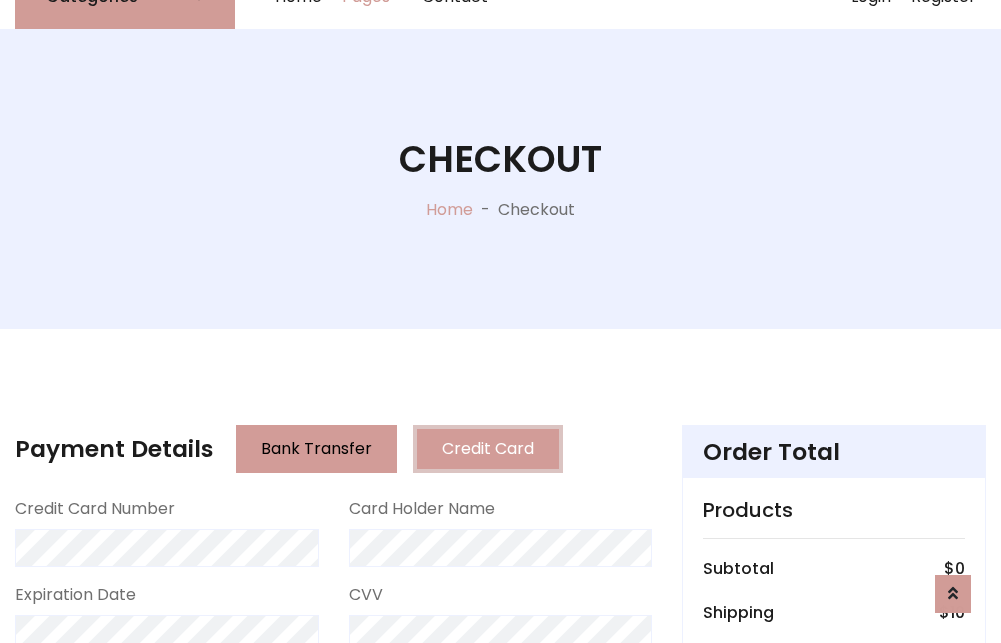 scroll, scrollTop: 0, scrollLeft: 0, axis: both 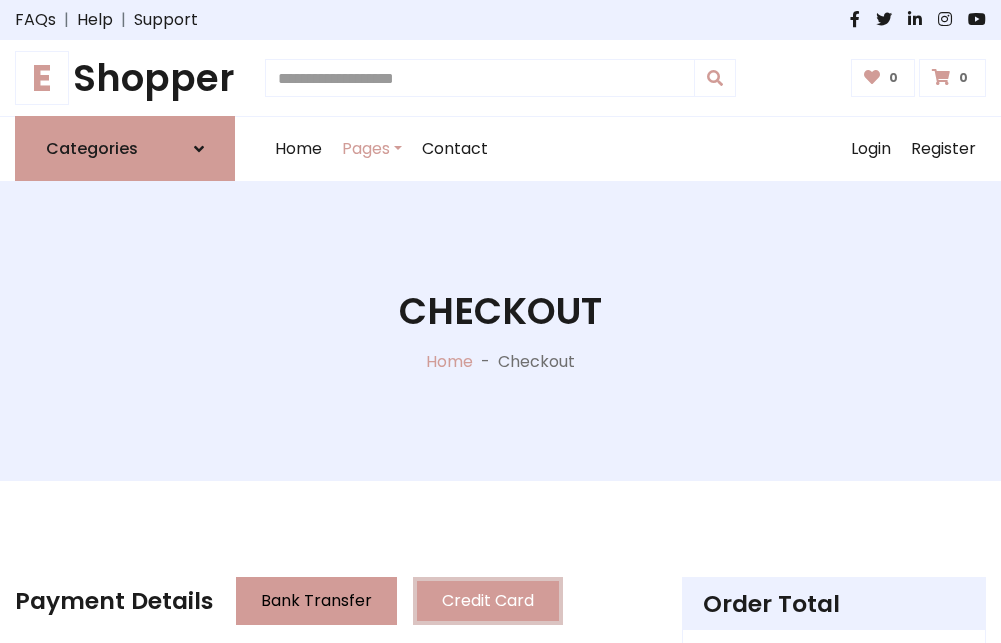 click on "E Shopper" at bounding box center (125, 78) 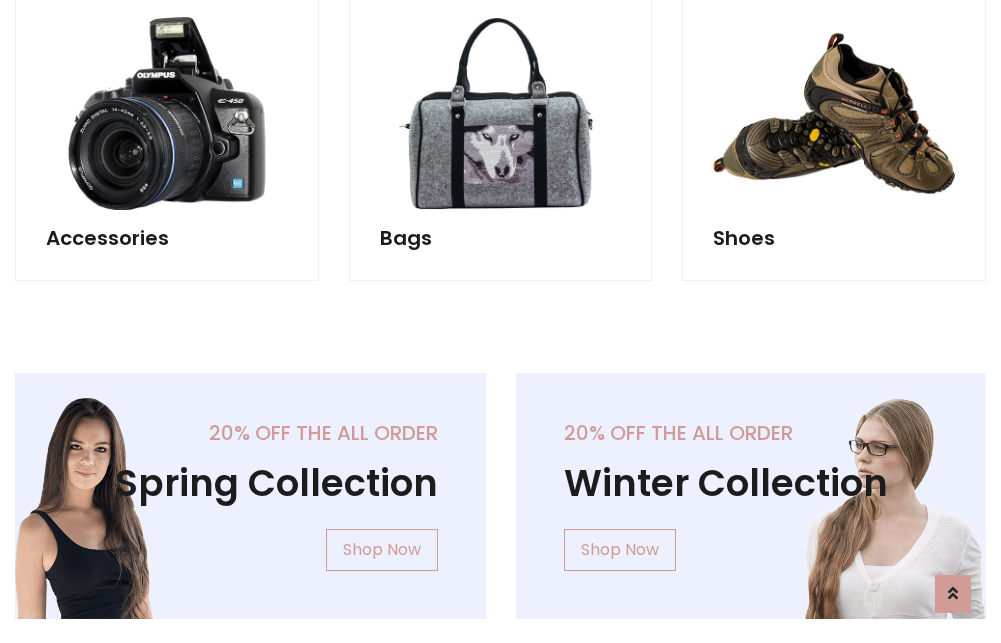 scroll, scrollTop: 770, scrollLeft: 0, axis: vertical 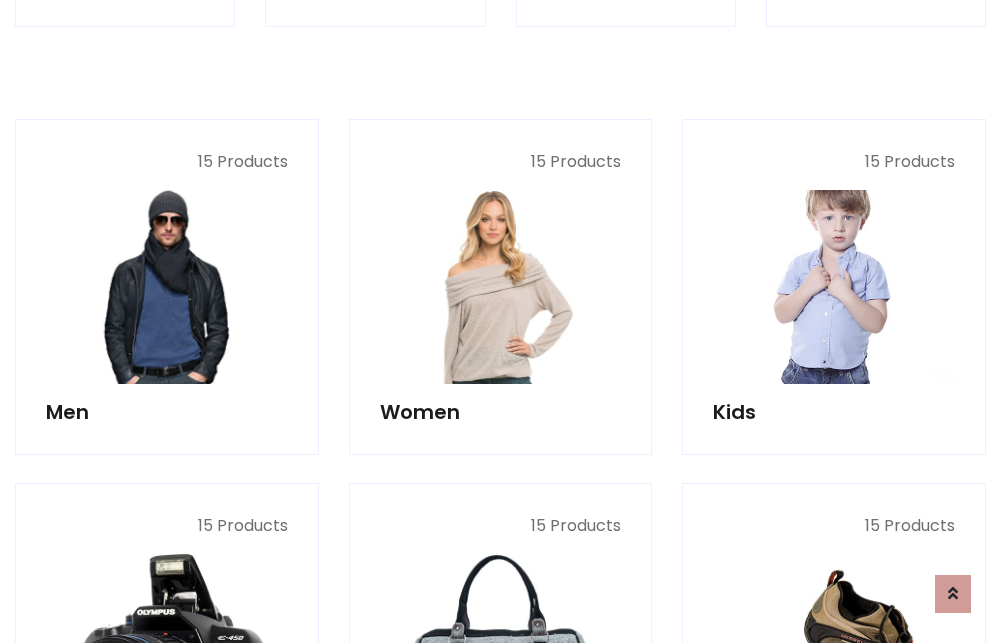 click at bounding box center (834, 287) 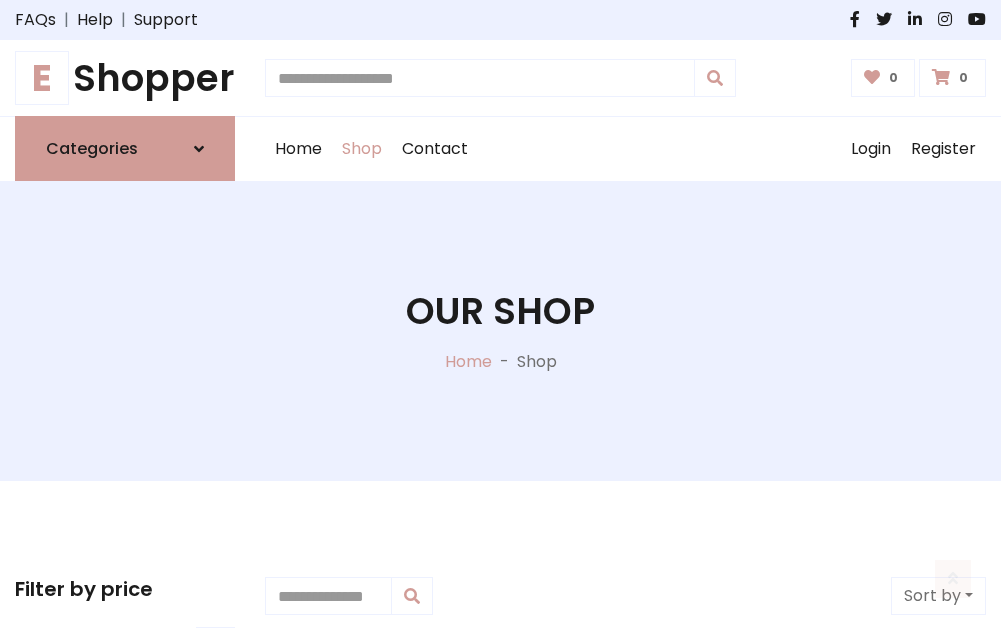 scroll, scrollTop: 549, scrollLeft: 0, axis: vertical 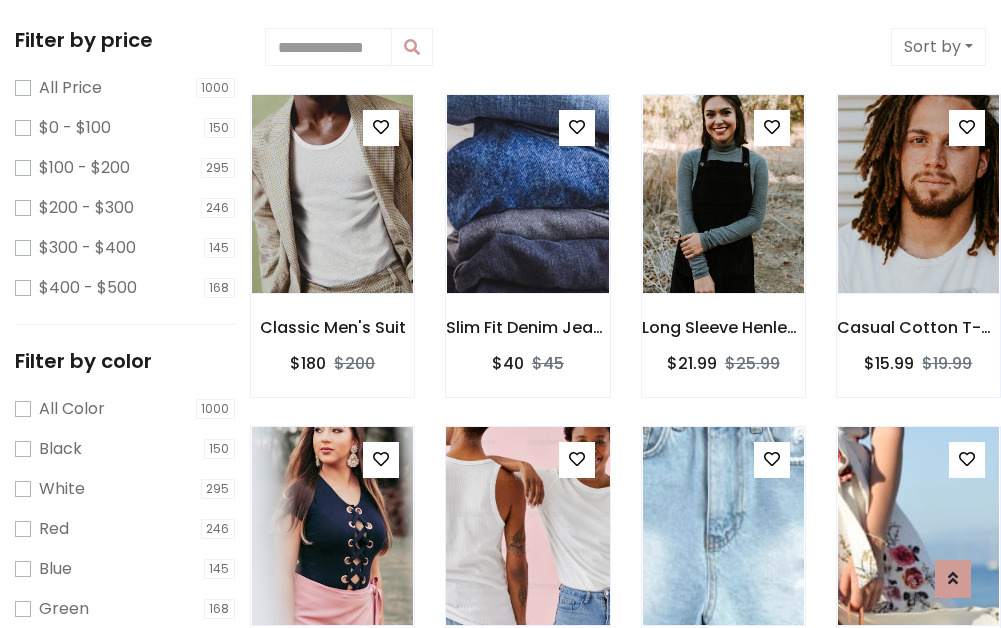 click at bounding box center [381, 127] 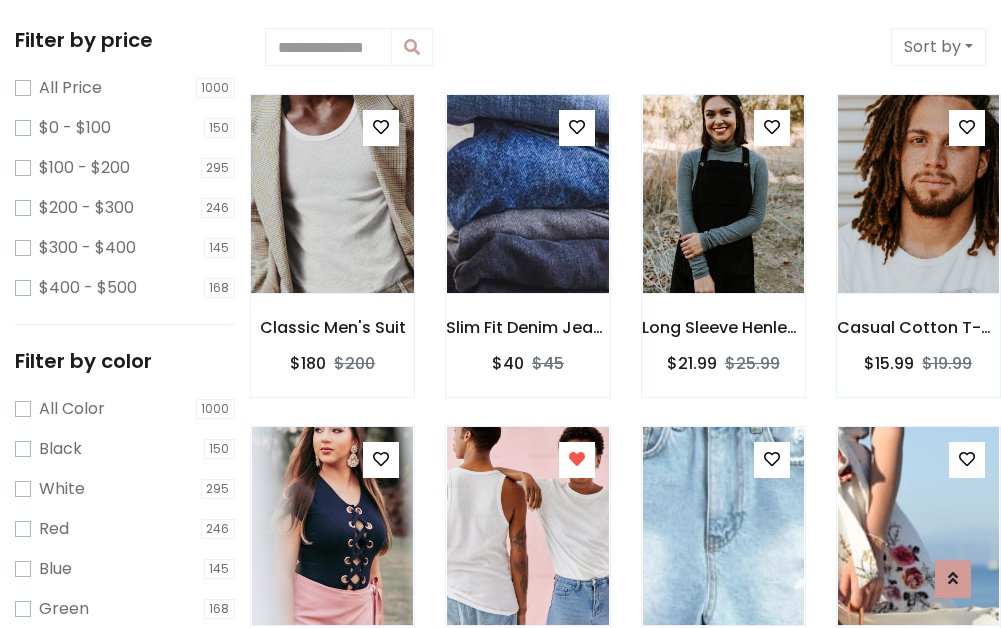 click at bounding box center [332, 194] 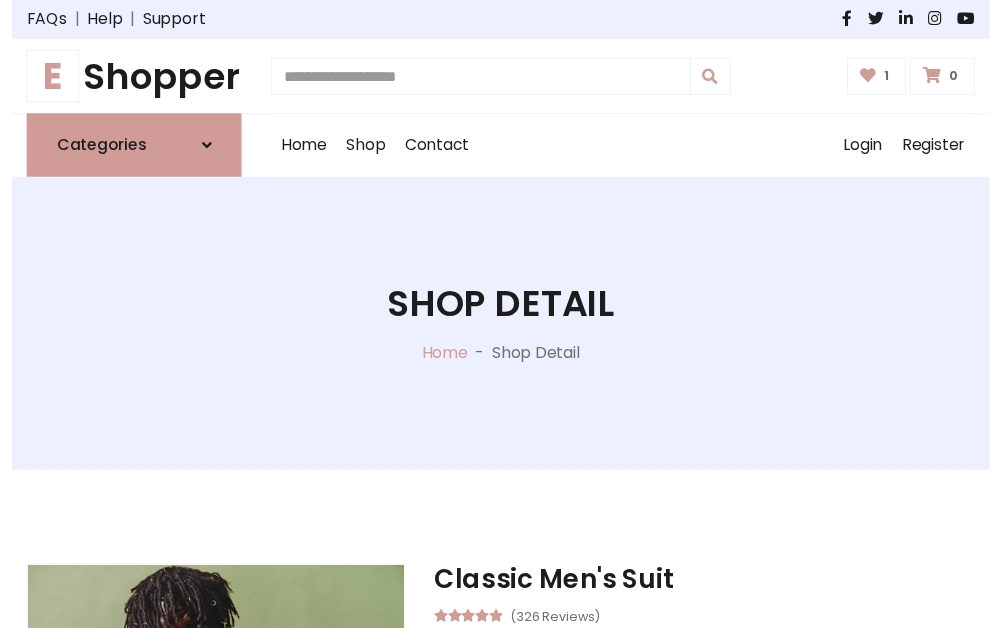scroll, scrollTop: 262, scrollLeft: 0, axis: vertical 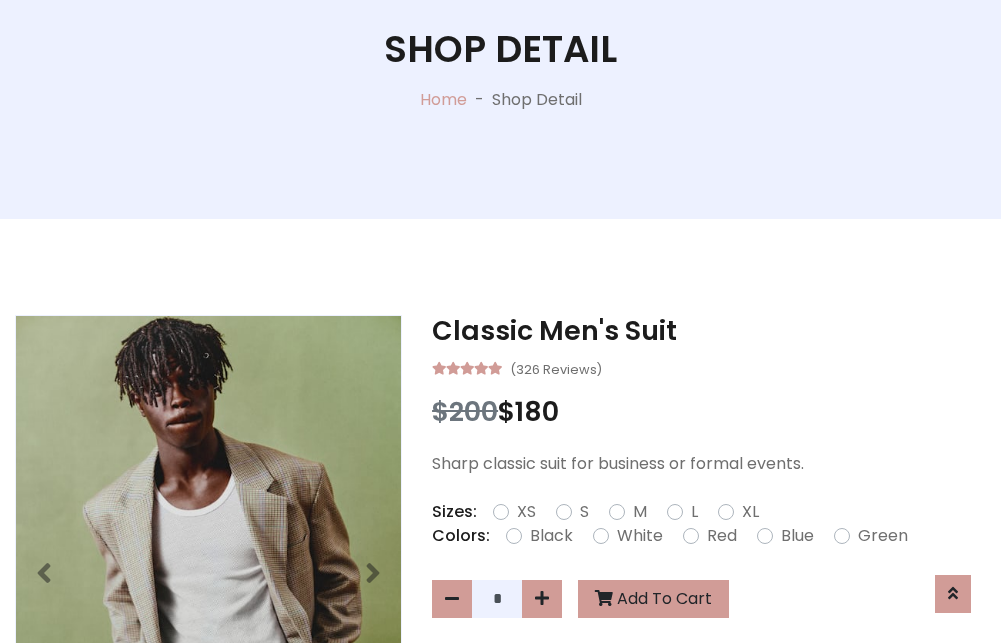 click on "XL" at bounding box center (750, 512) 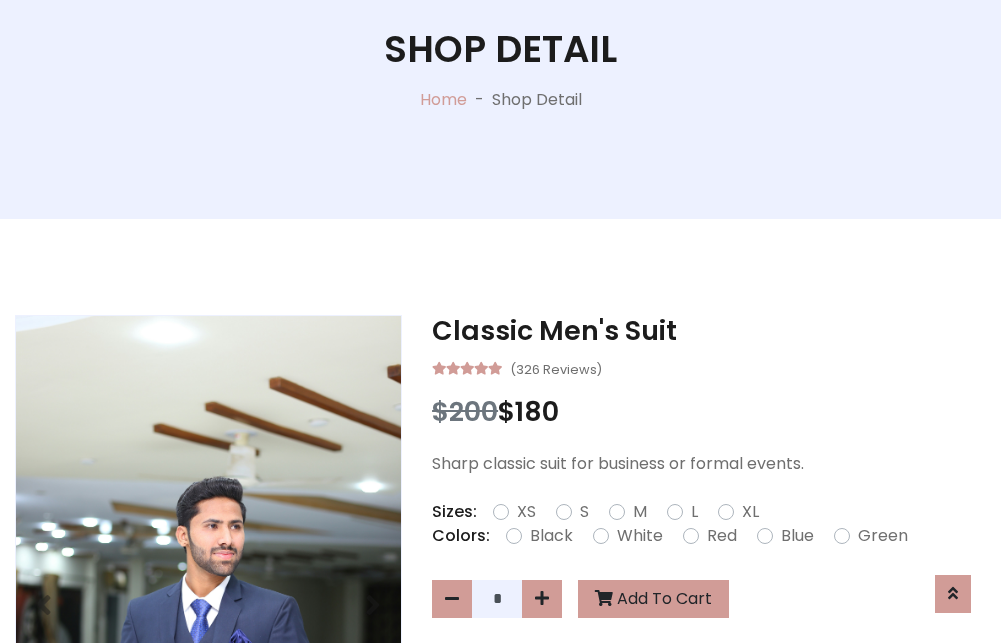 click on "Black" at bounding box center [551, 536] 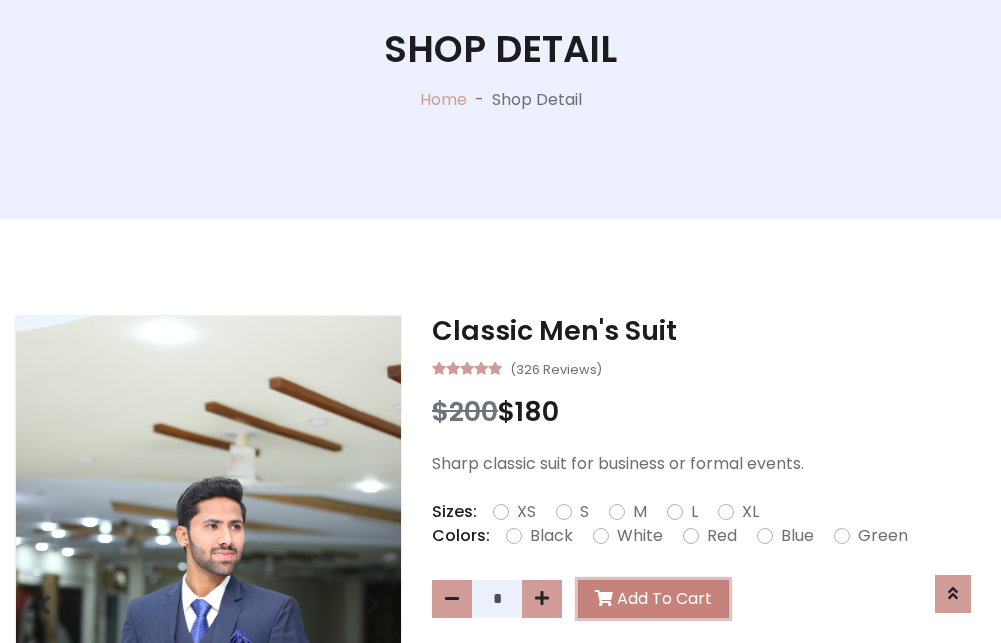 click on "Add To Cart" at bounding box center (653, 599) 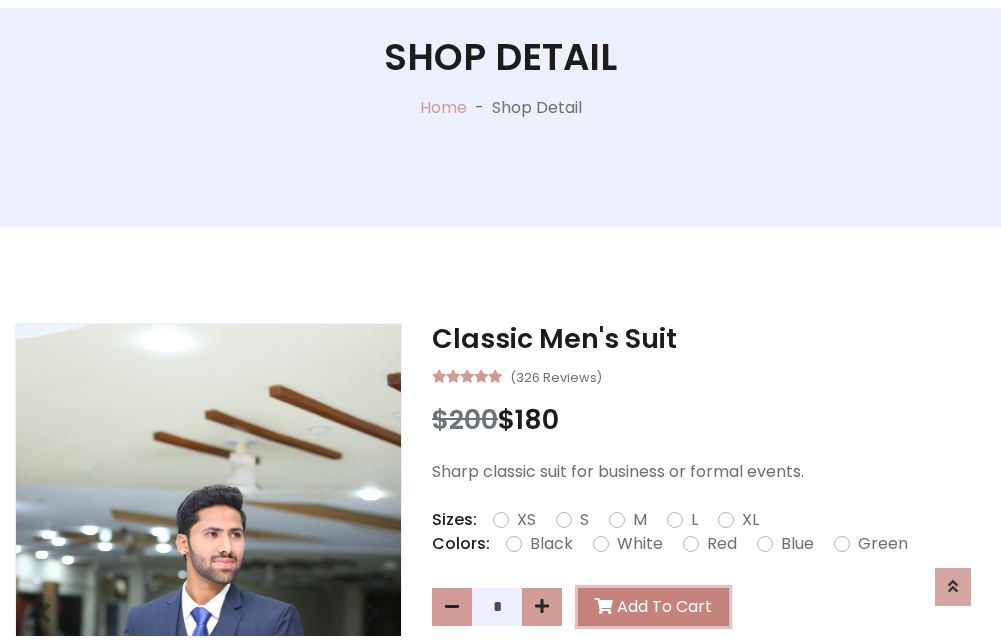 scroll, scrollTop: 0, scrollLeft: 0, axis: both 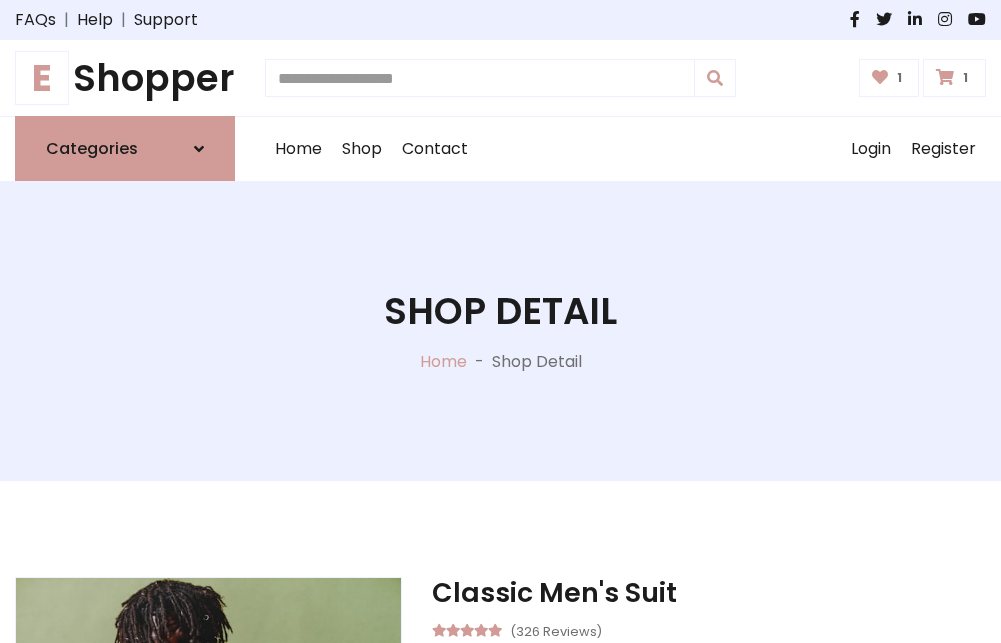 click at bounding box center [945, 77] 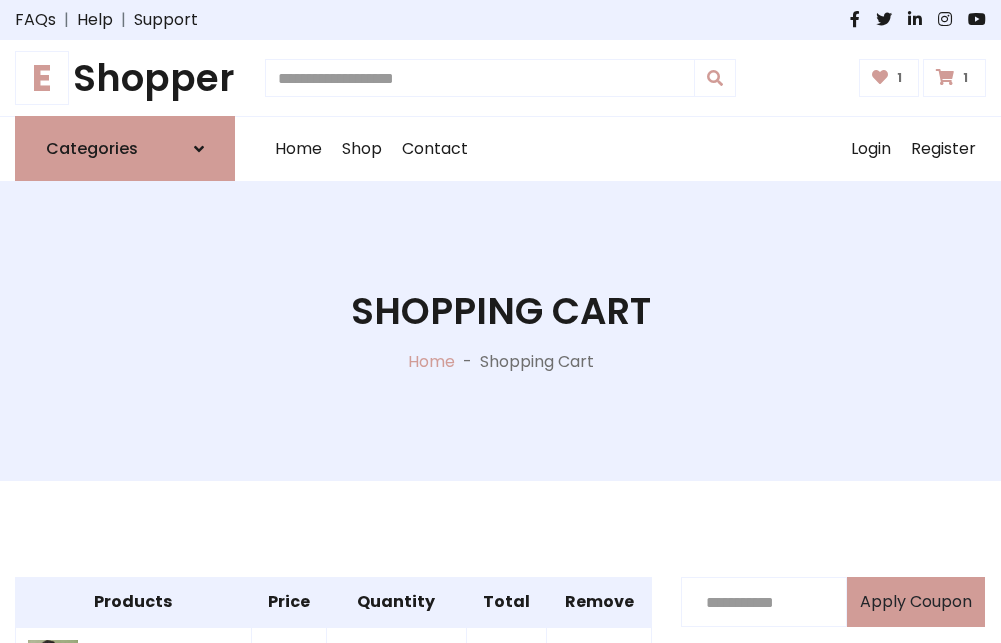 scroll, scrollTop: 570, scrollLeft: 0, axis: vertical 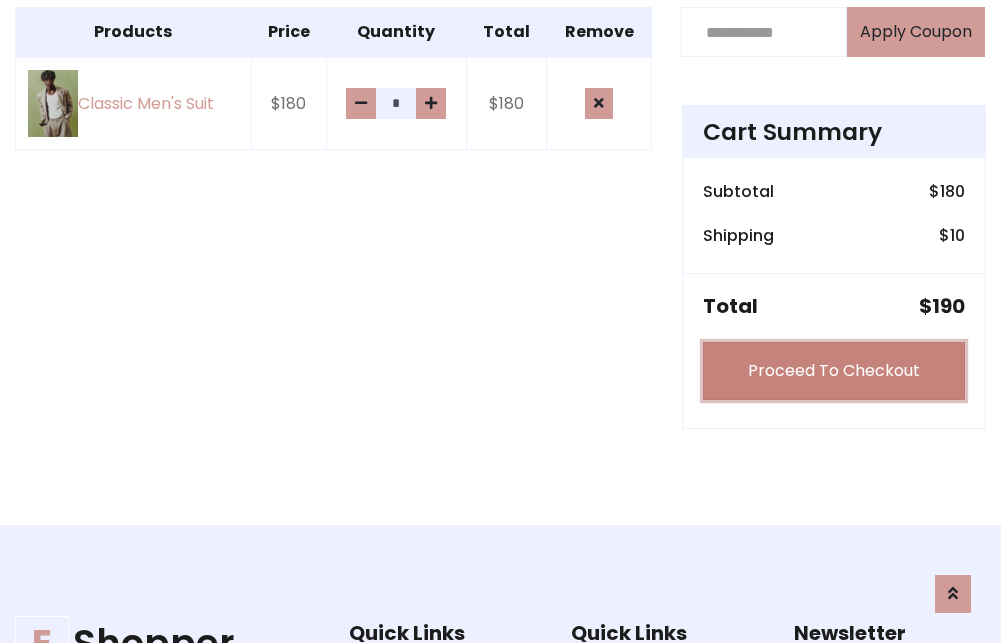 click on "Proceed To Checkout" at bounding box center [834, 371] 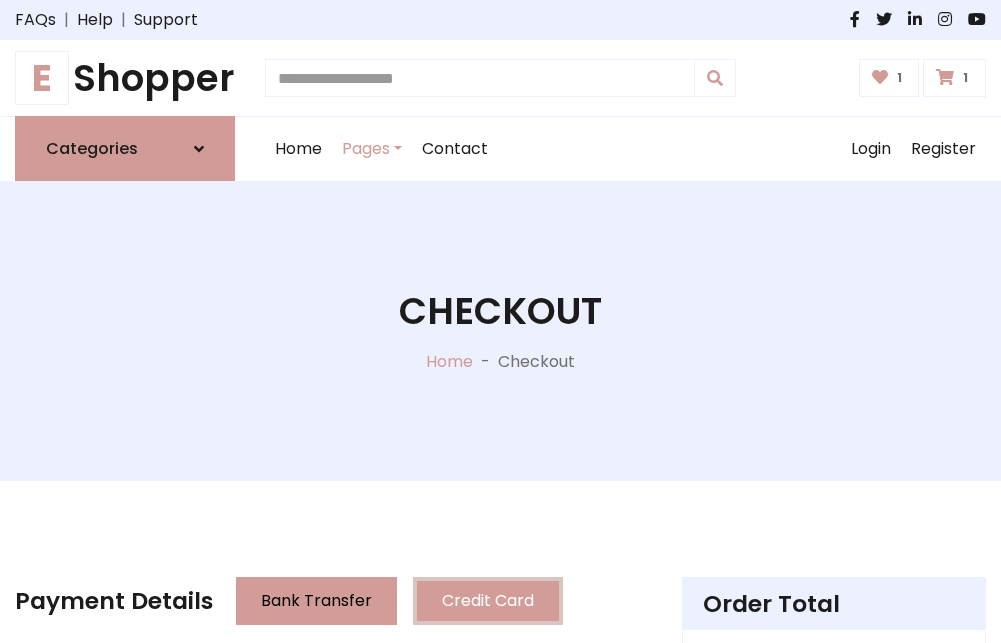 scroll, scrollTop: 201, scrollLeft: 0, axis: vertical 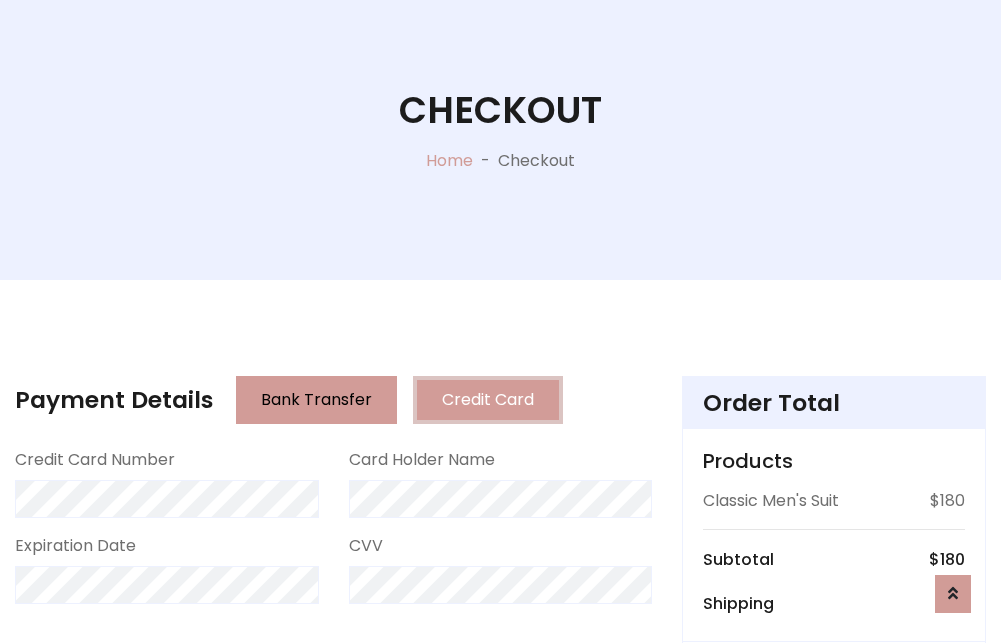 click on "Go to shipping" at bounding box center [834, 817] 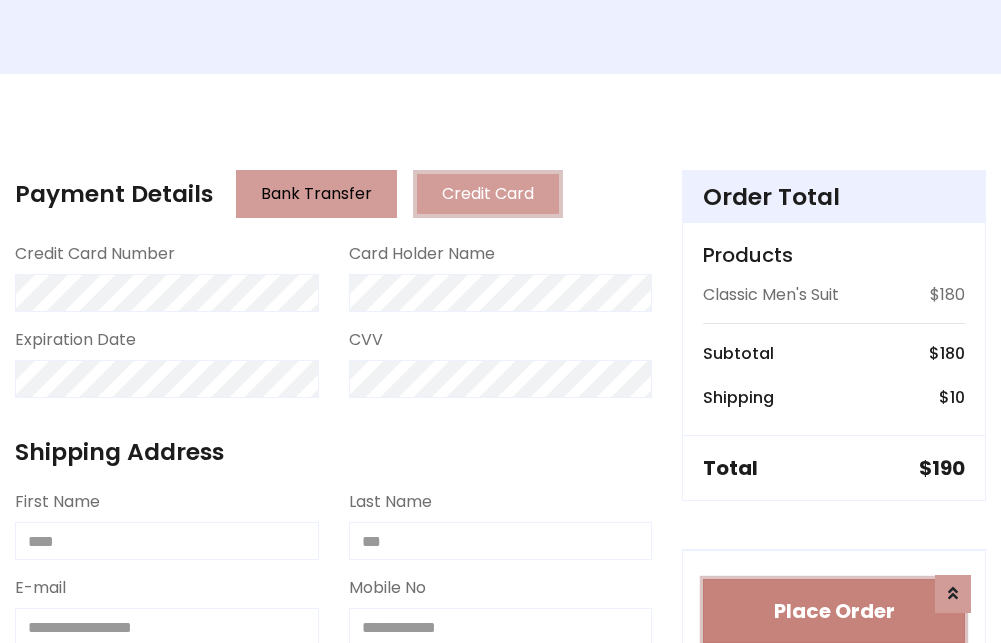 type 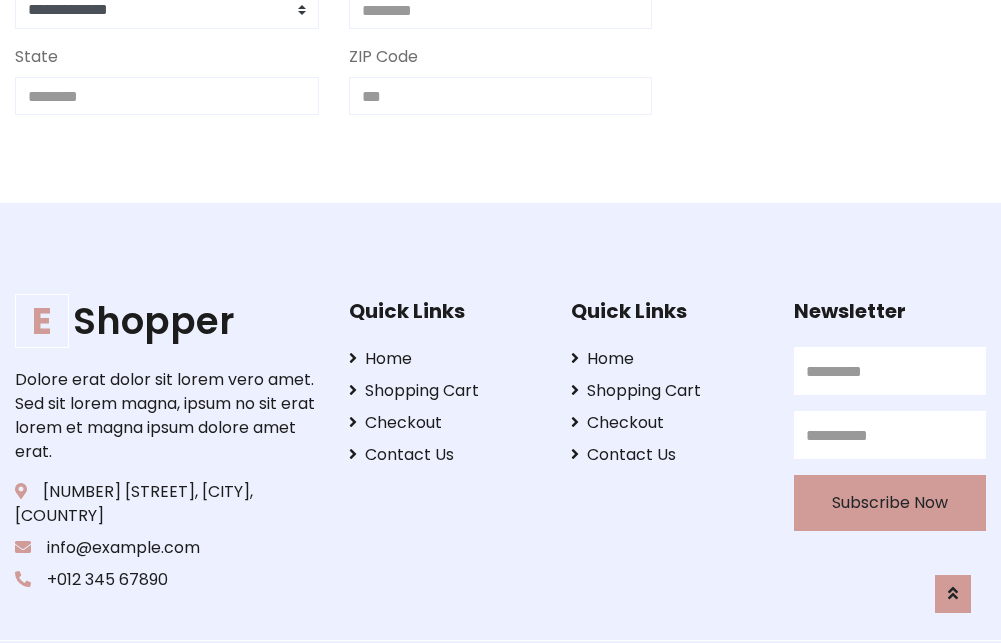 scroll, scrollTop: 713, scrollLeft: 0, axis: vertical 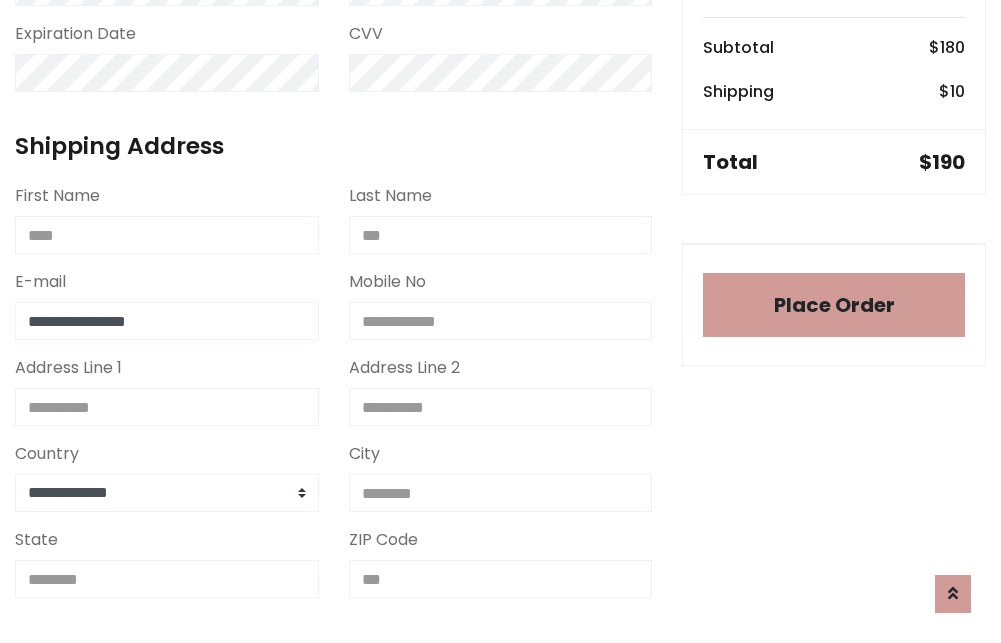 type on "**********" 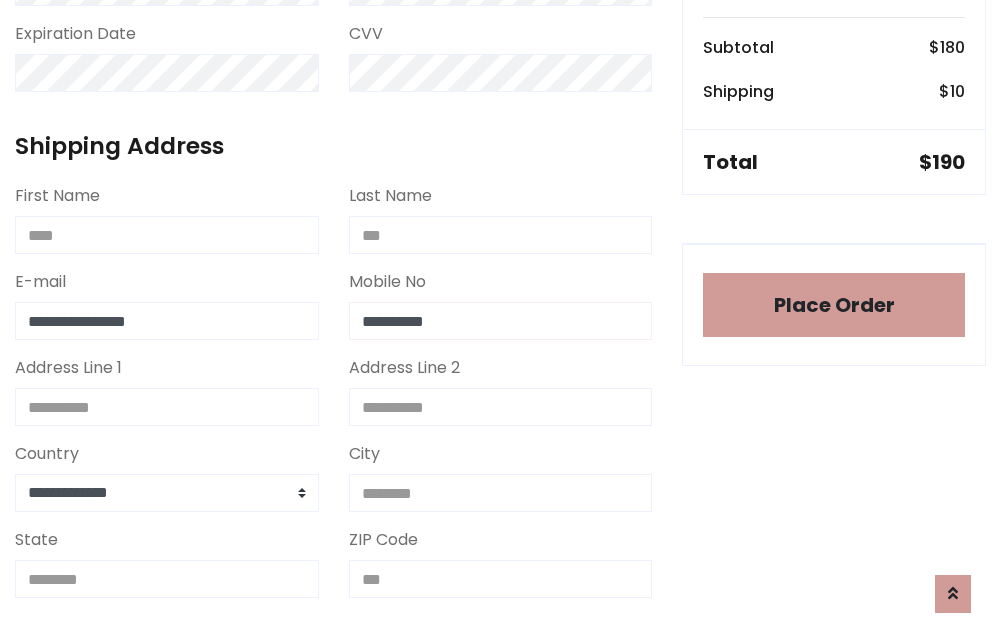 scroll, scrollTop: 573, scrollLeft: 0, axis: vertical 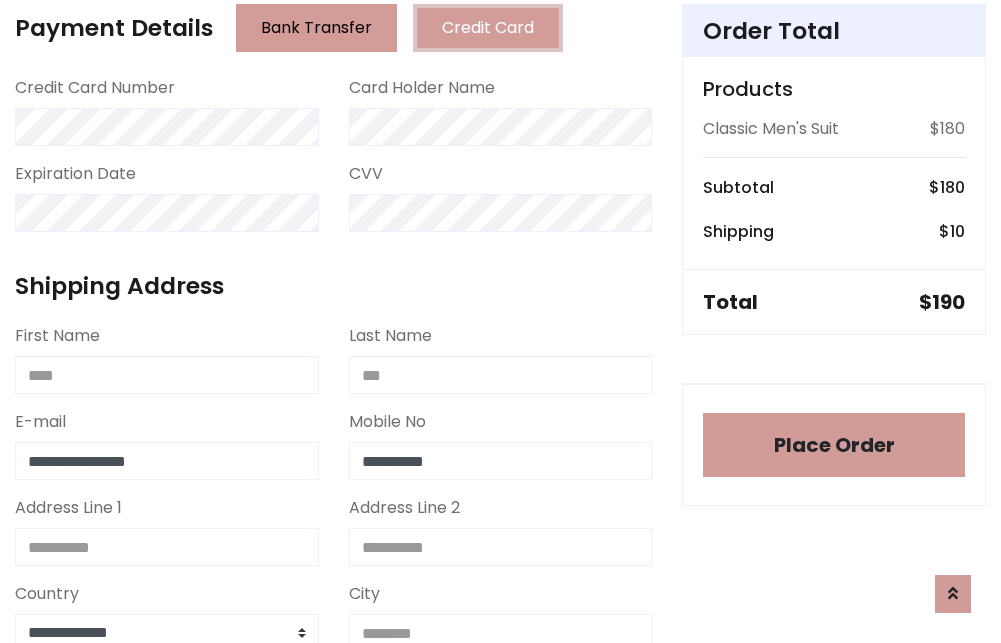 type on "**********" 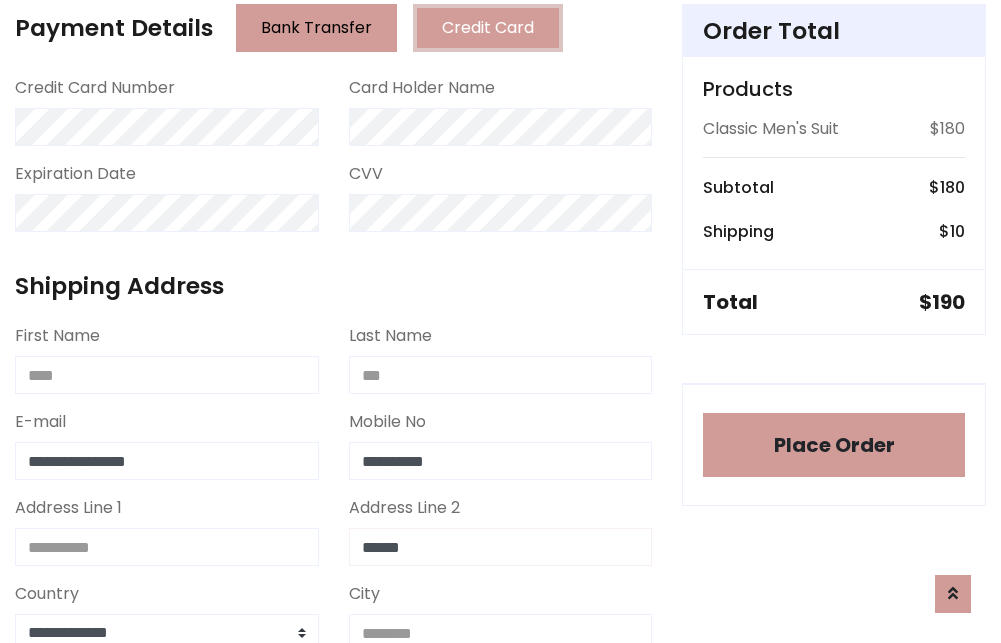 type on "******" 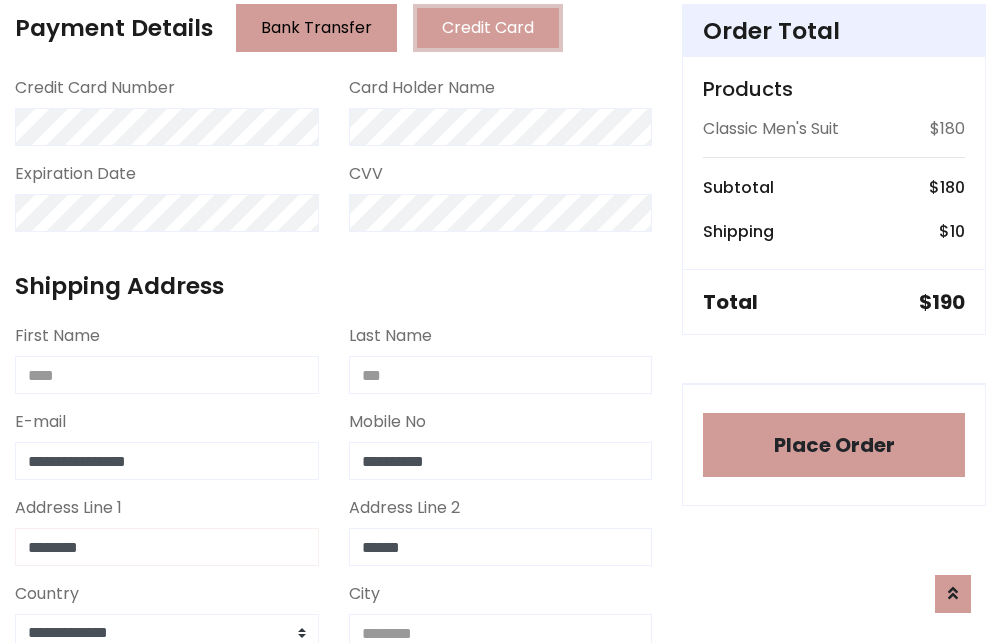 type on "********" 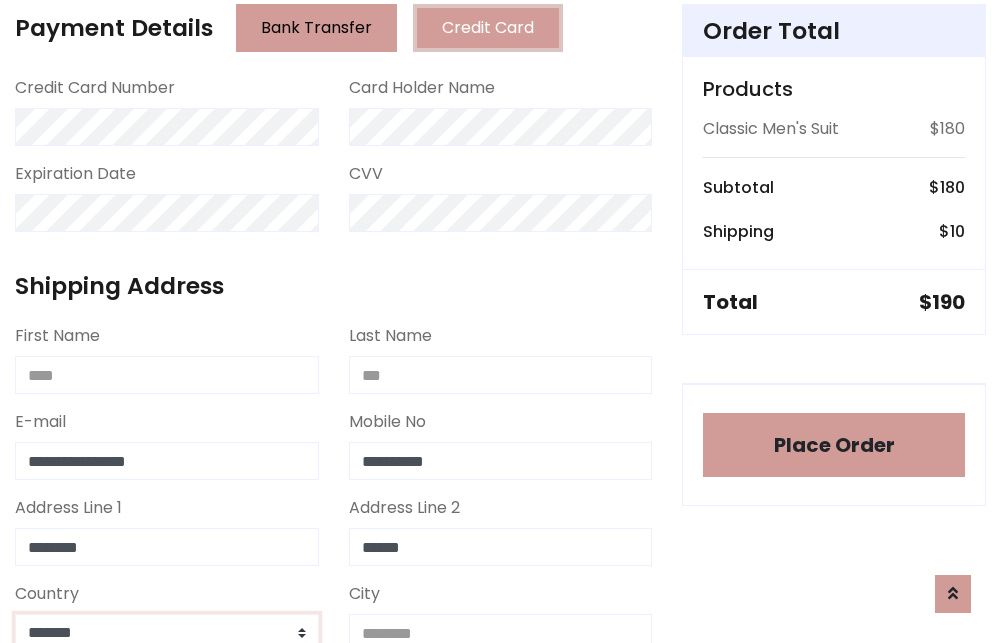 scroll, scrollTop: 583, scrollLeft: 0, axis: vertical 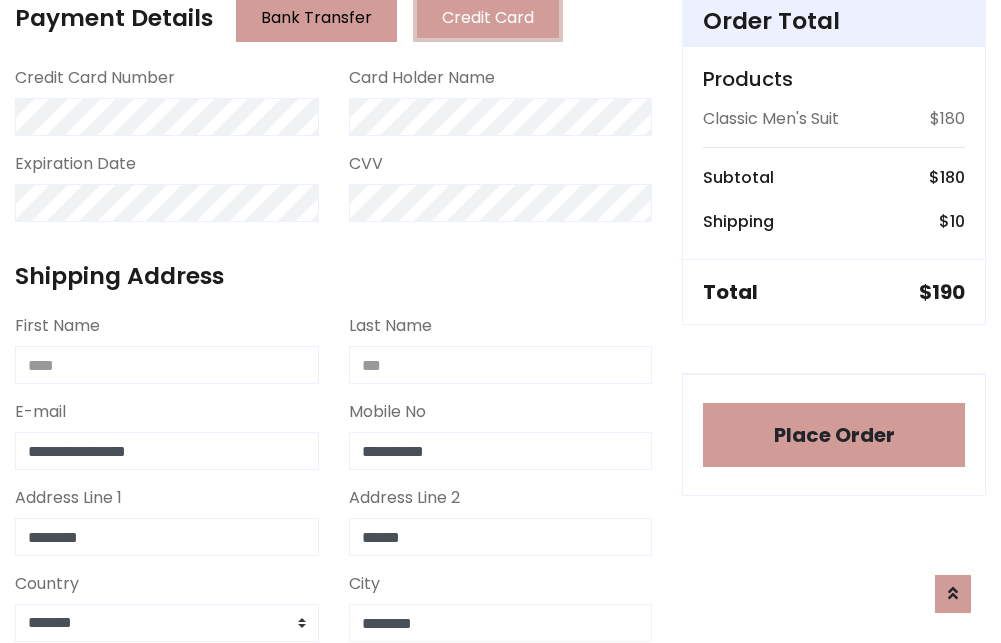 type on "********" 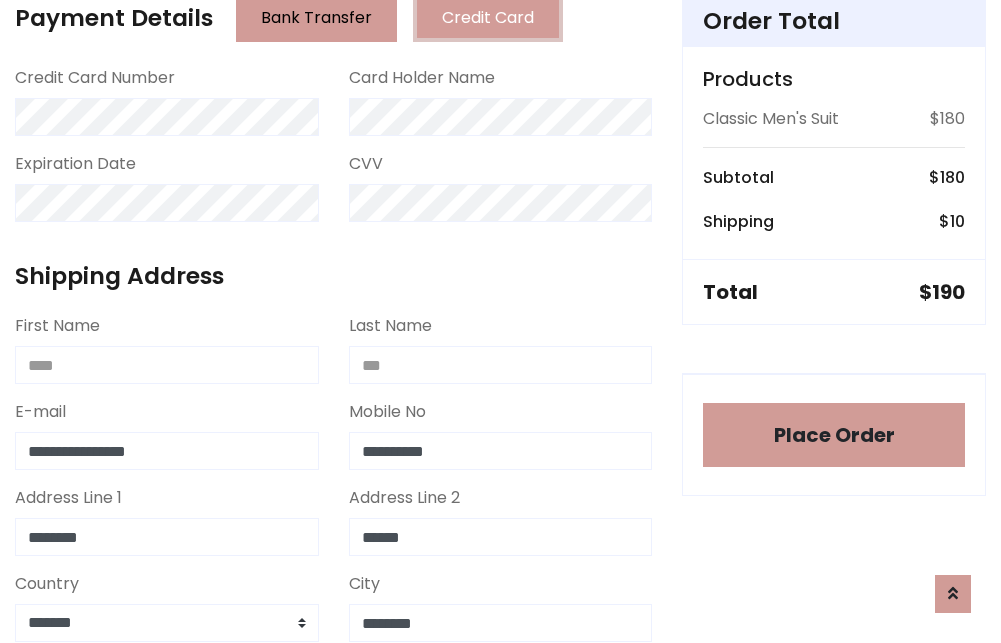 scroll, scrollTop: 971, scrollLeft: 0, axis: vertical 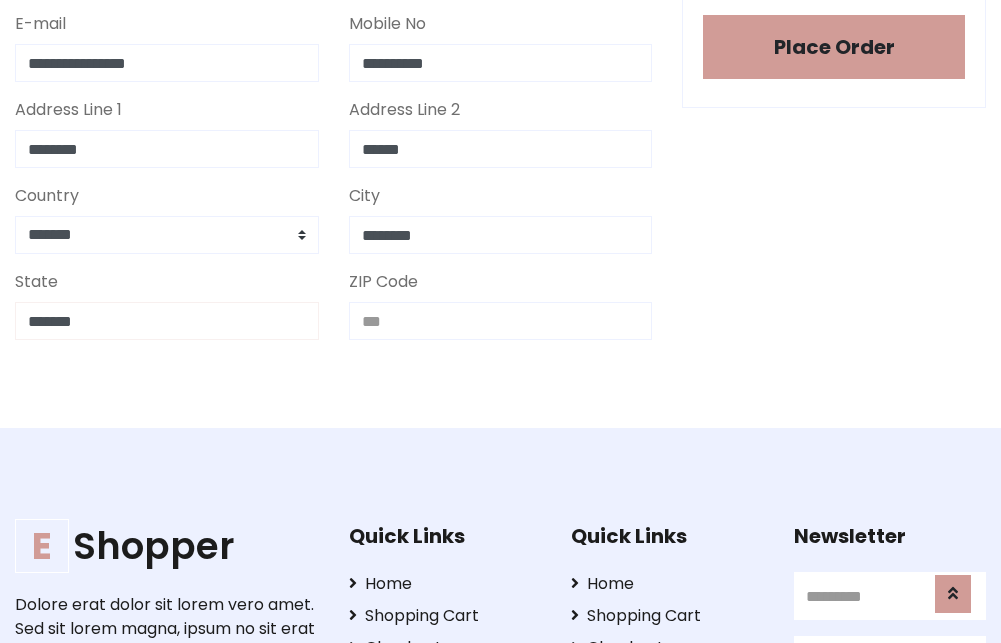 type on "*******" 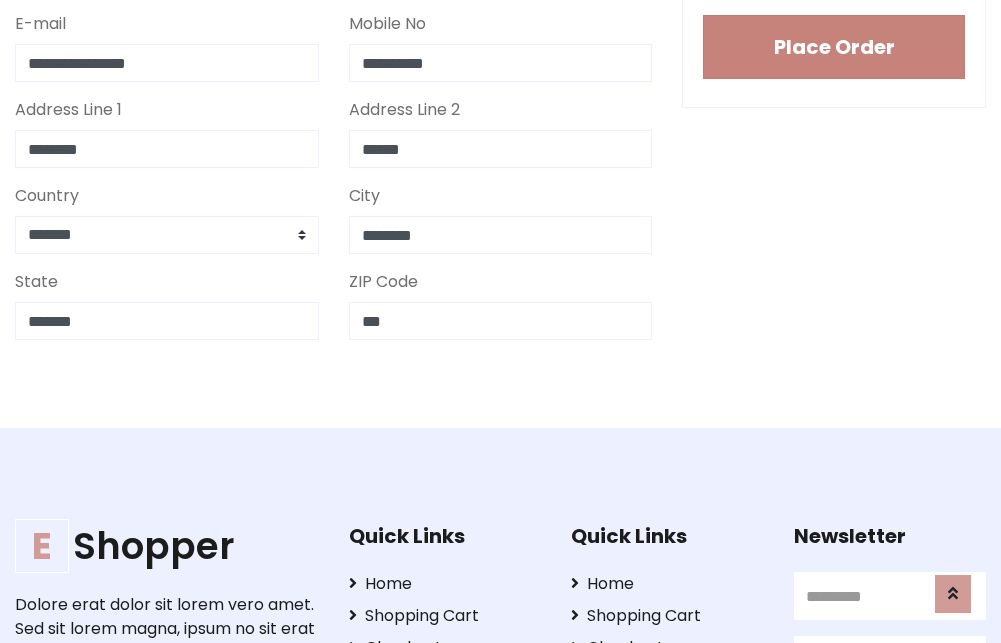 type on "***" 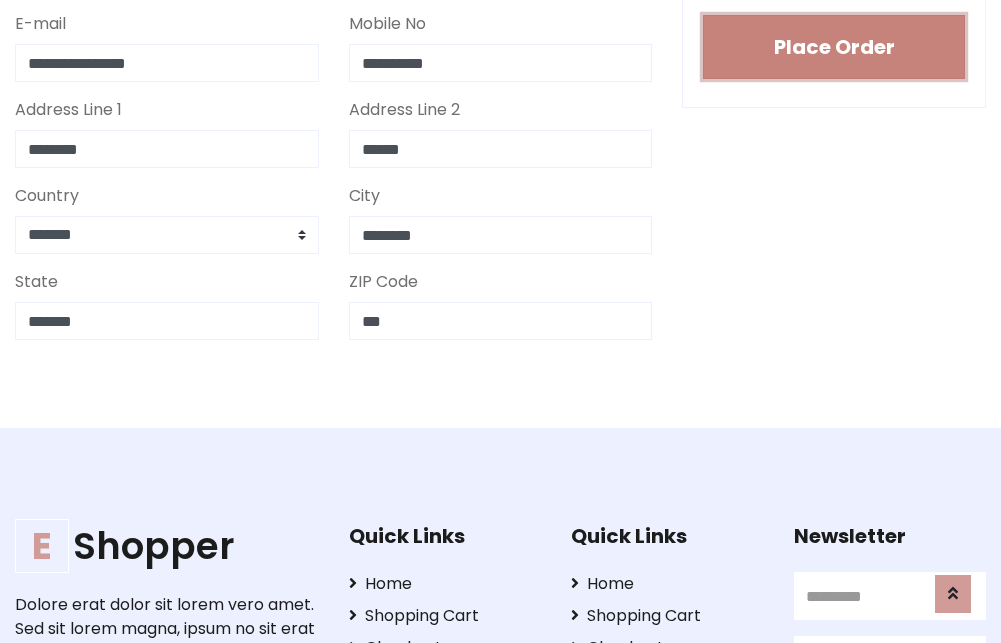click on "Place Order" at bounding box center (834, 47) 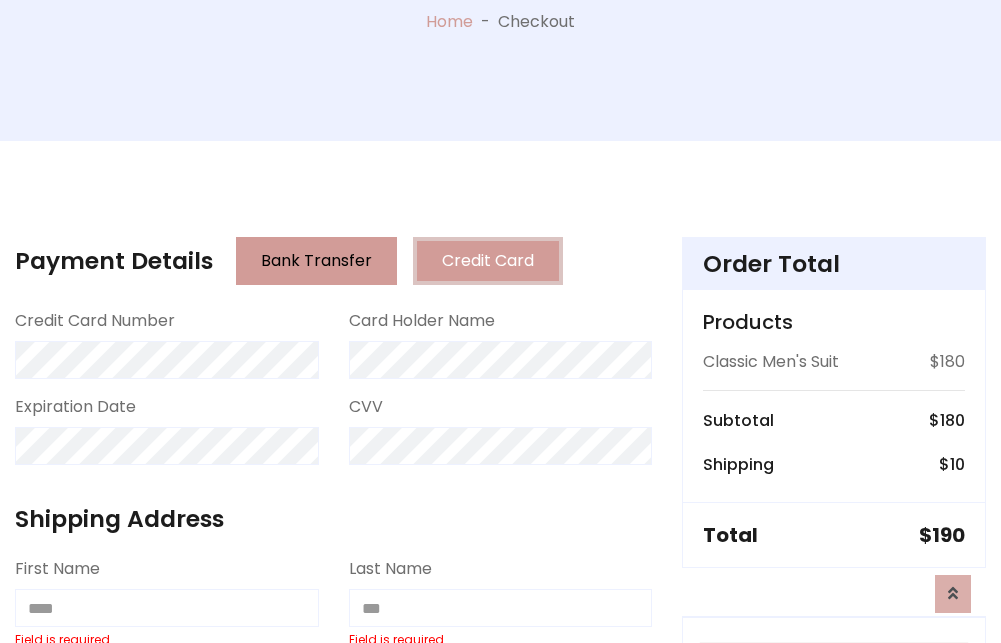 scroll, scrollTop: 0, scrollLeft: 0, axis: both 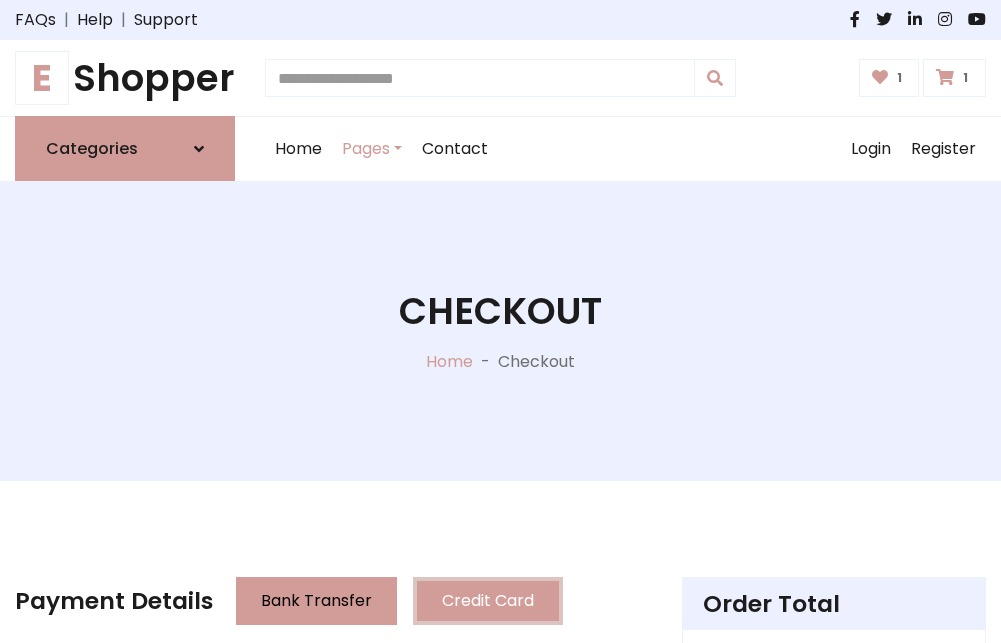 click on "E" at bounding box center (42, 78) 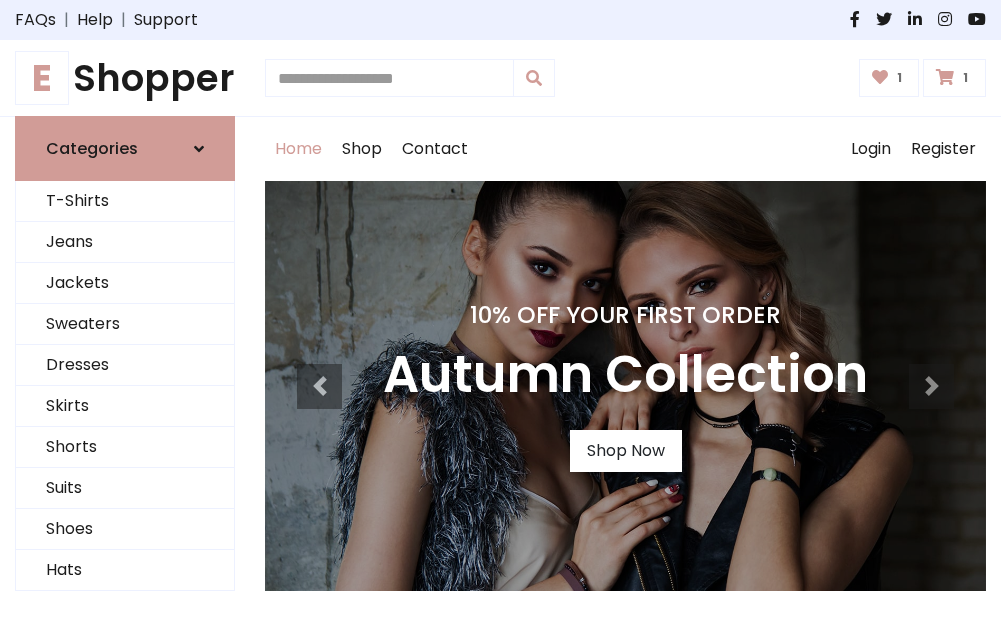scroll, scrollTop: 0, scrollLeft: 0, axis: both 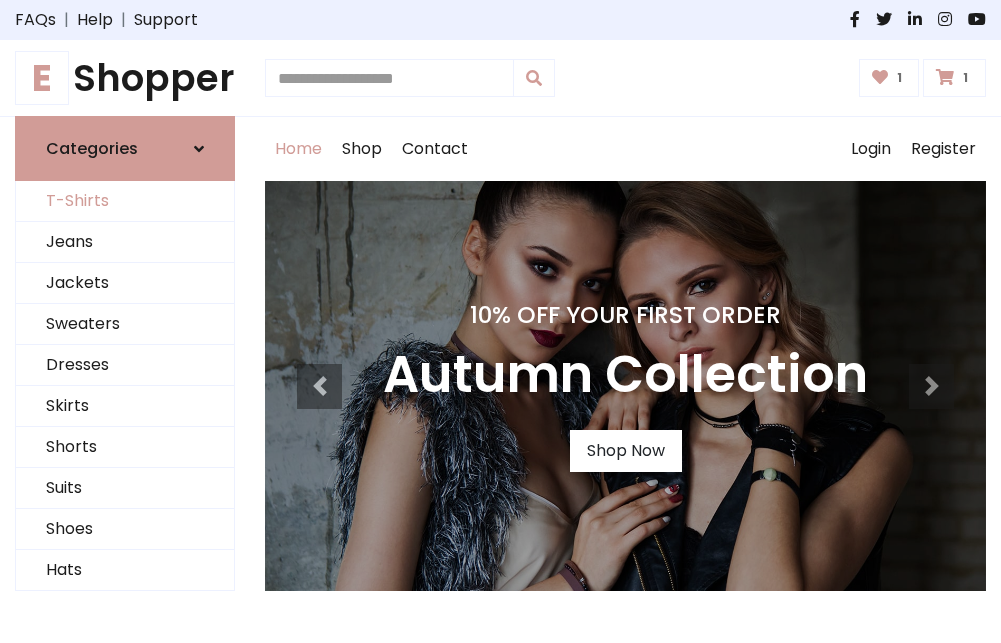 click on "T-Shirts" at bounding box center (125, 201) 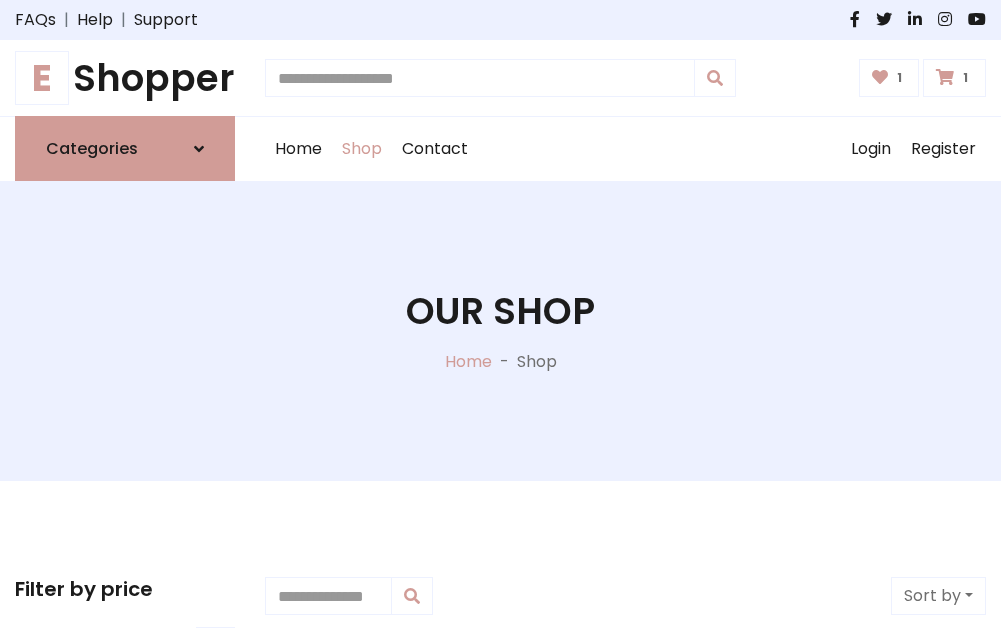 scroll, scrollTop: 0, scrollLeft: 0, axis: both 